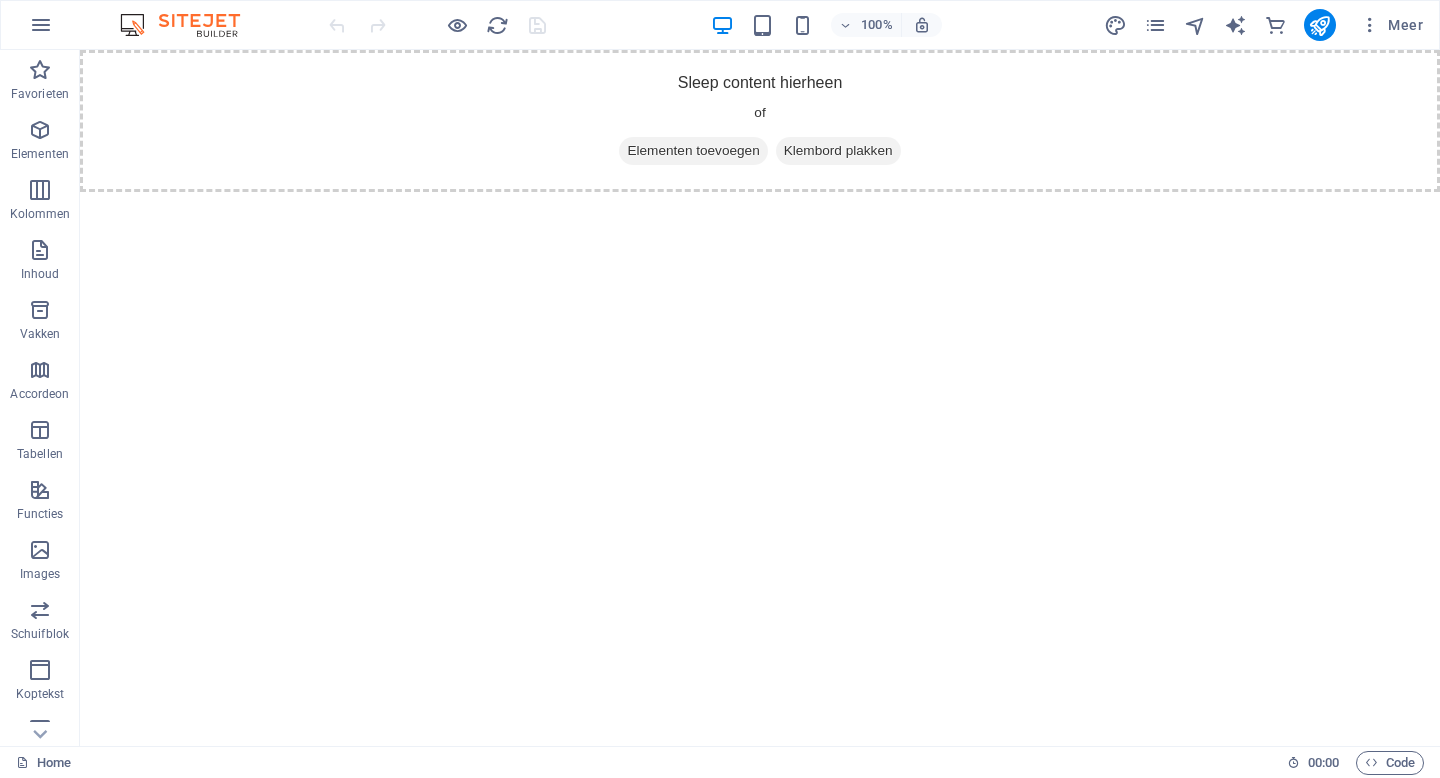 scroll, scrollTop: 0, scrollLeft: 0, axis: both 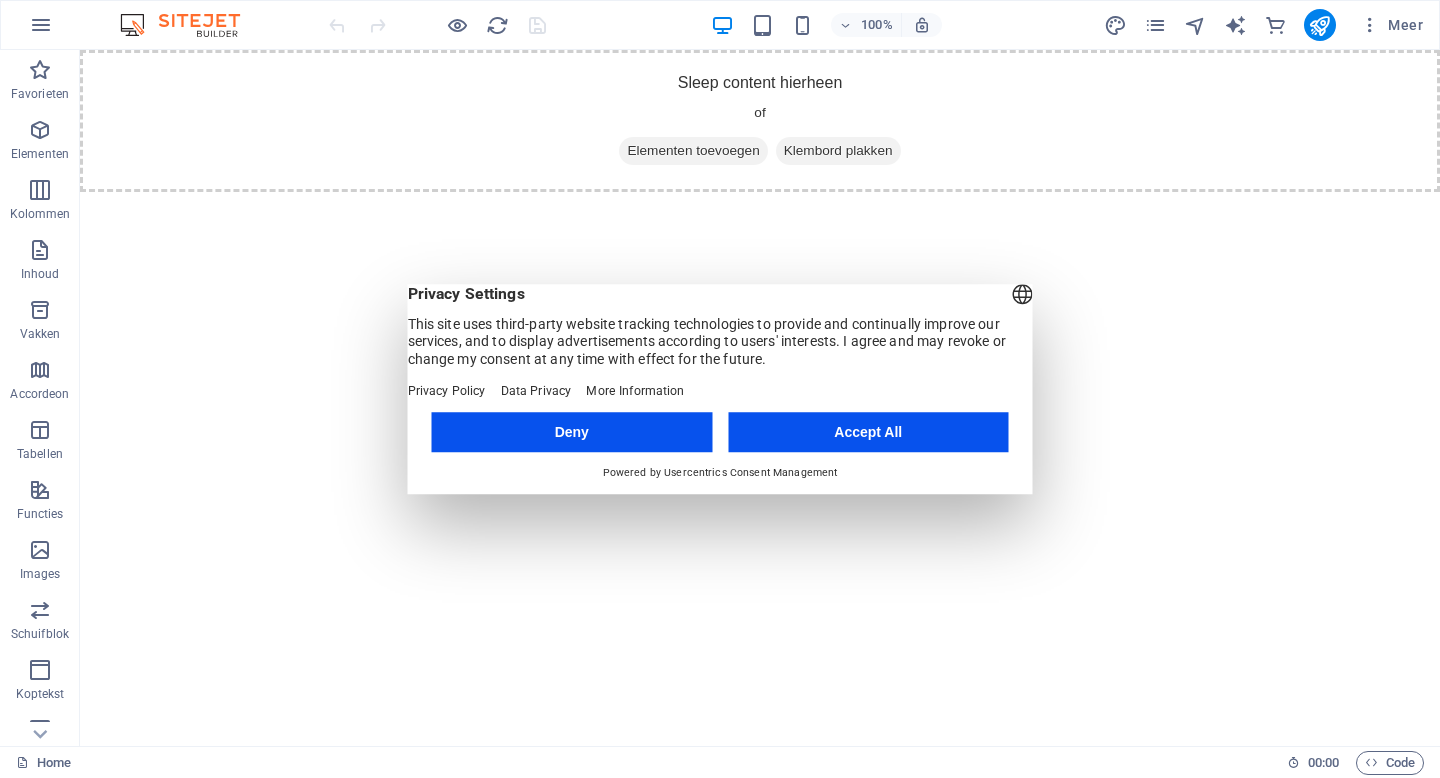 click on "Deny" at bounding box center [572, 432] 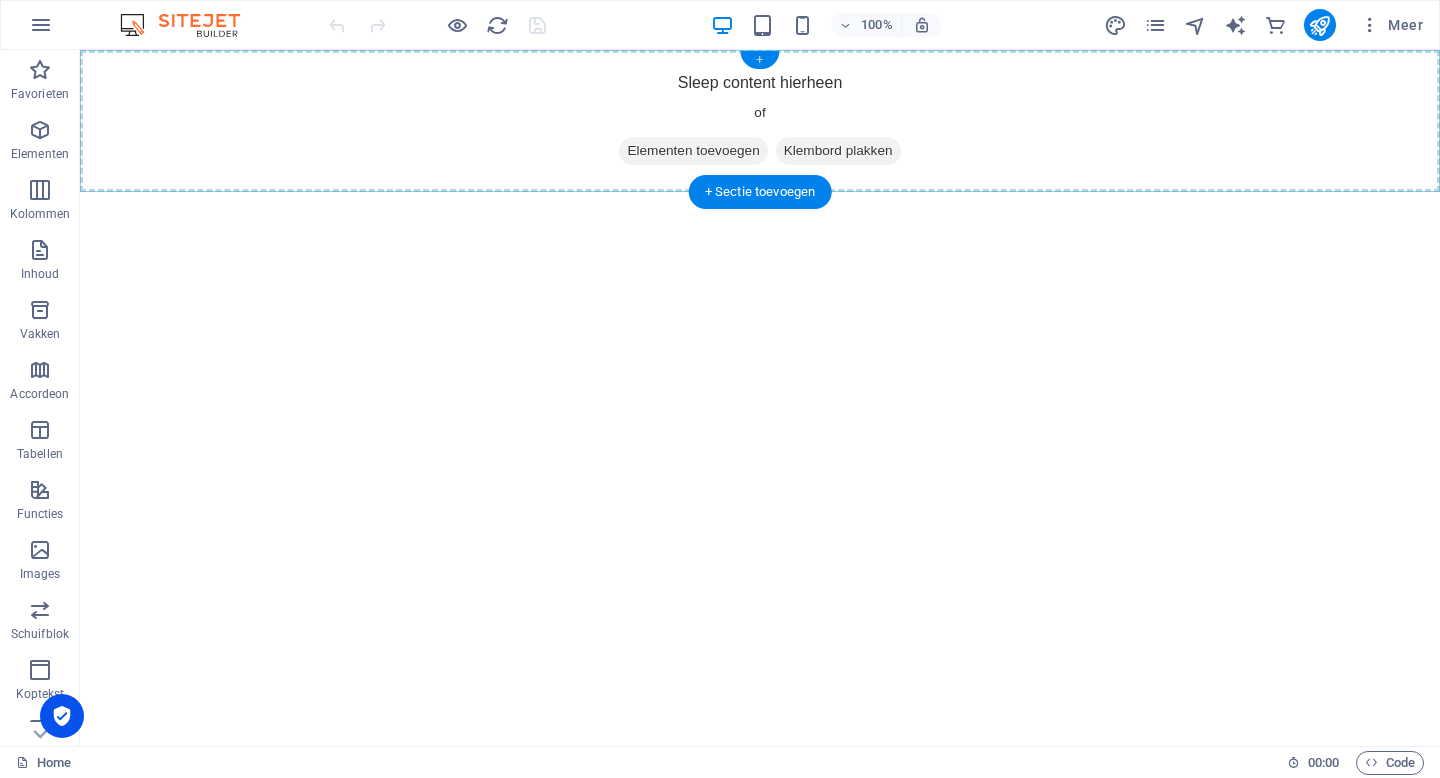 click on "+" at bounding box center (759, 60) 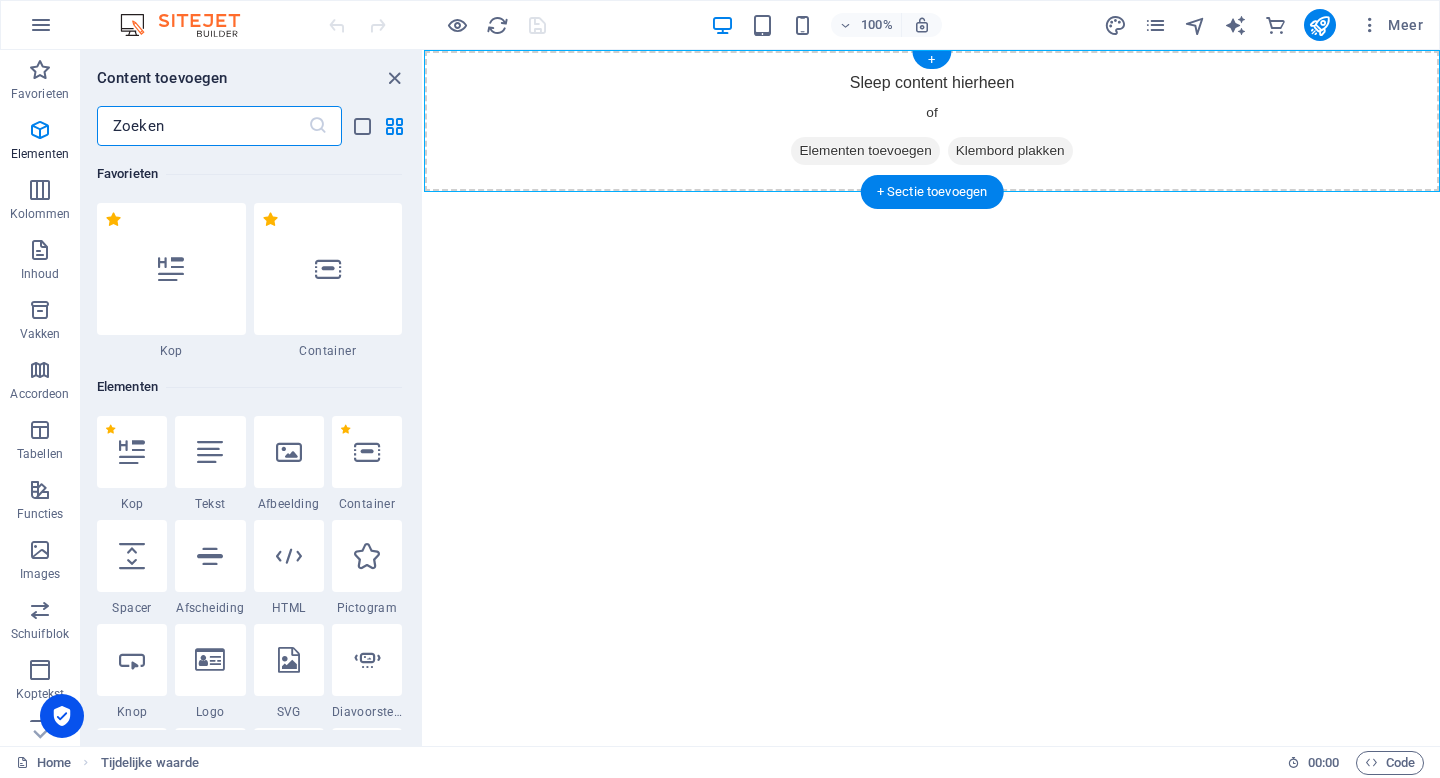 scroll, scrollTop: 3499, scrollLeft: 0, axis: vertical 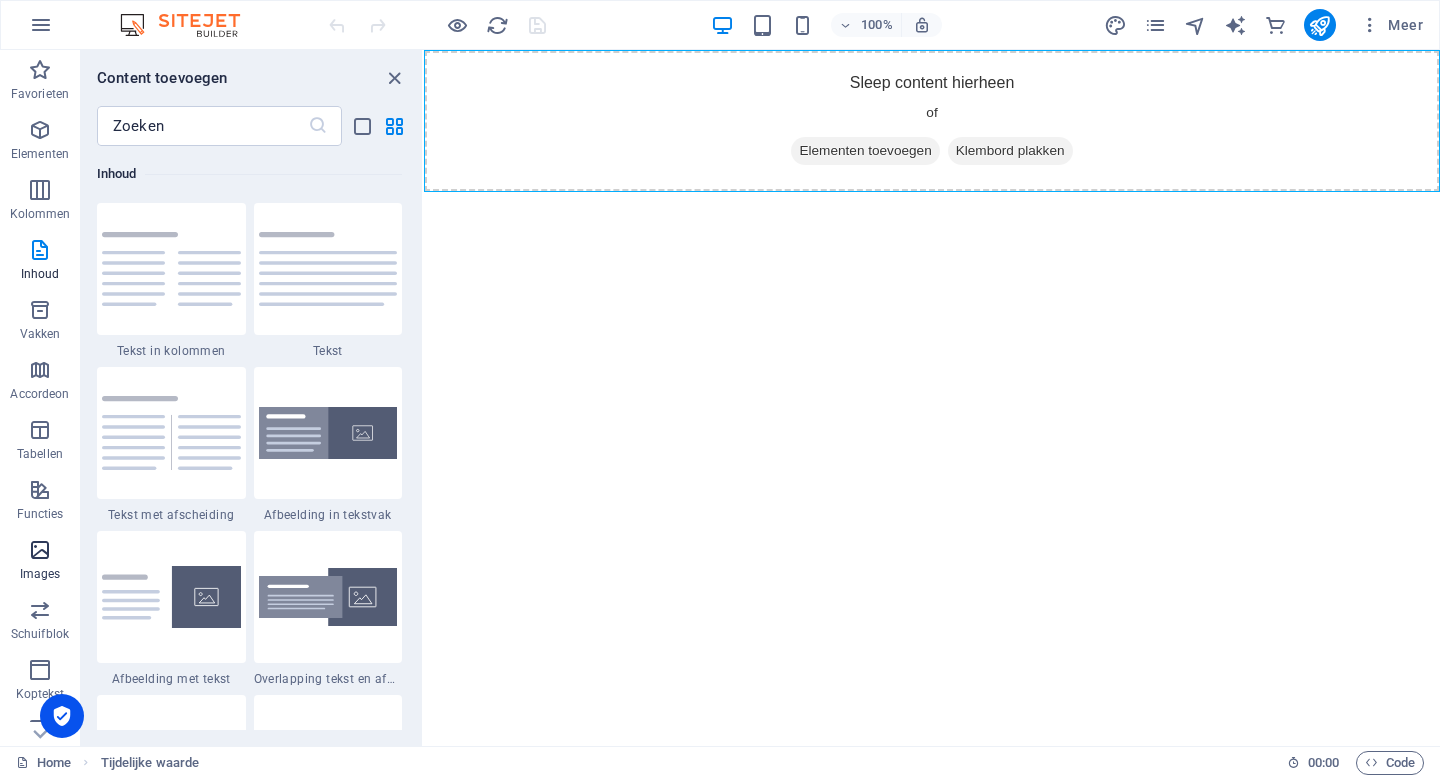 click at bounding box center [40, 550] 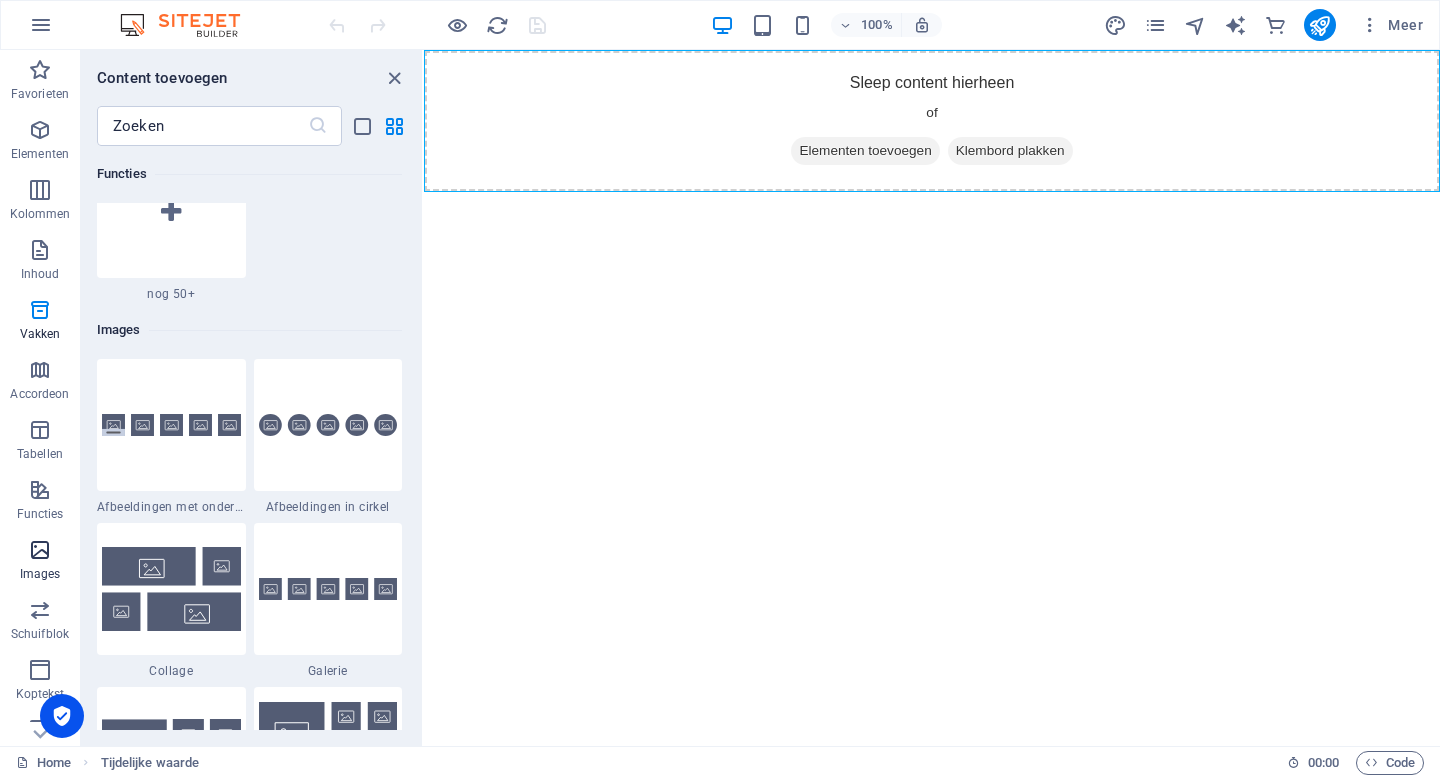 scroll, scrollTop: 9976, scrollLeft: 0, axis: vertical 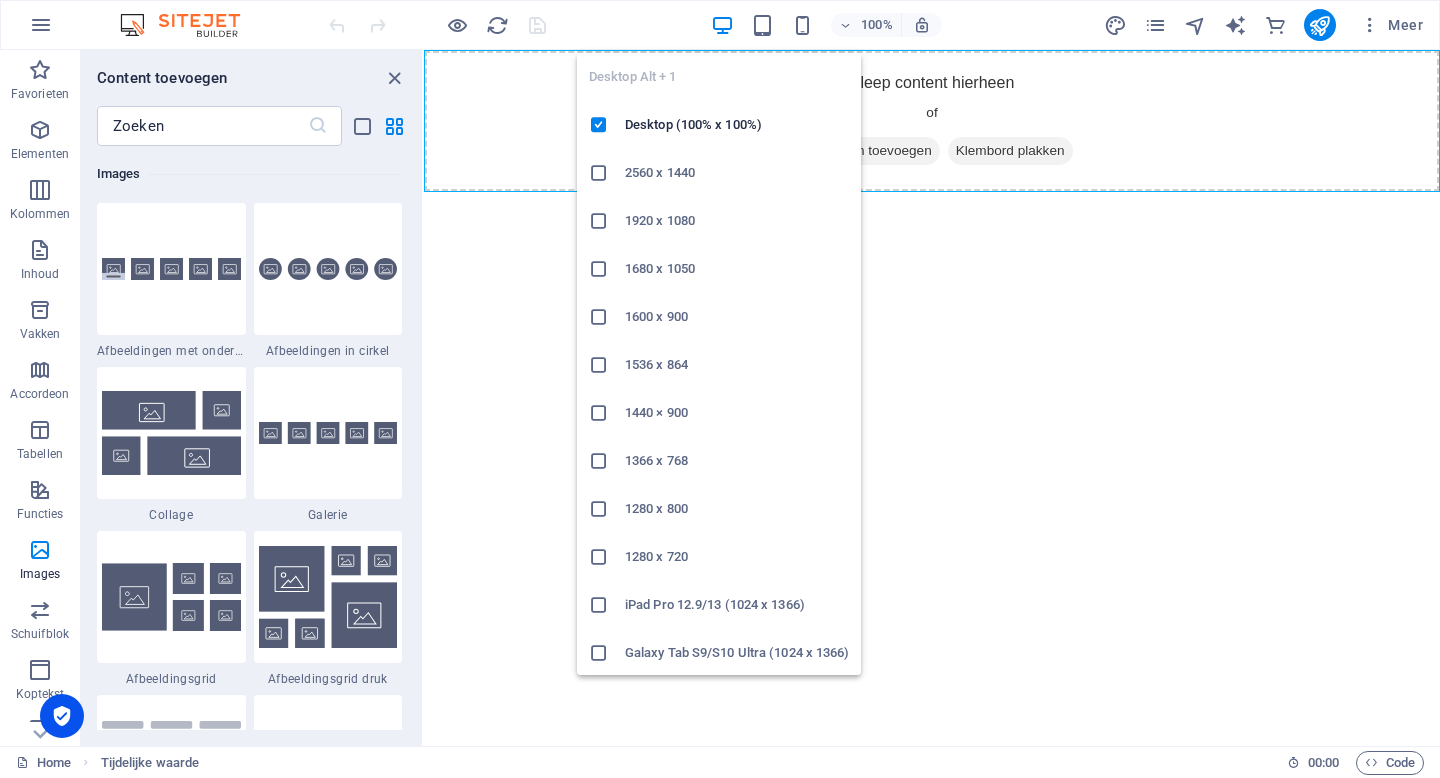click at bounding box center [722, 25] 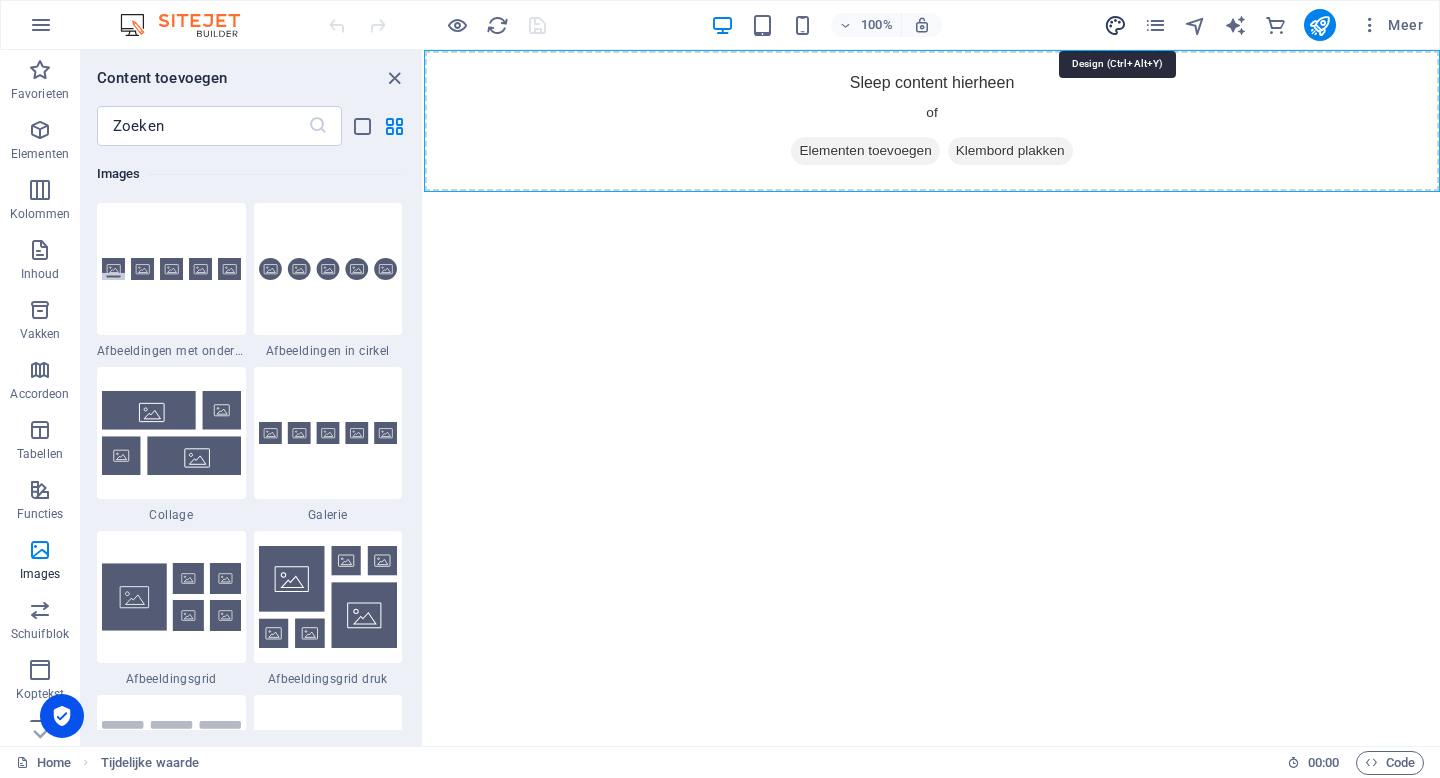 click at bounding box center (1115, 25) 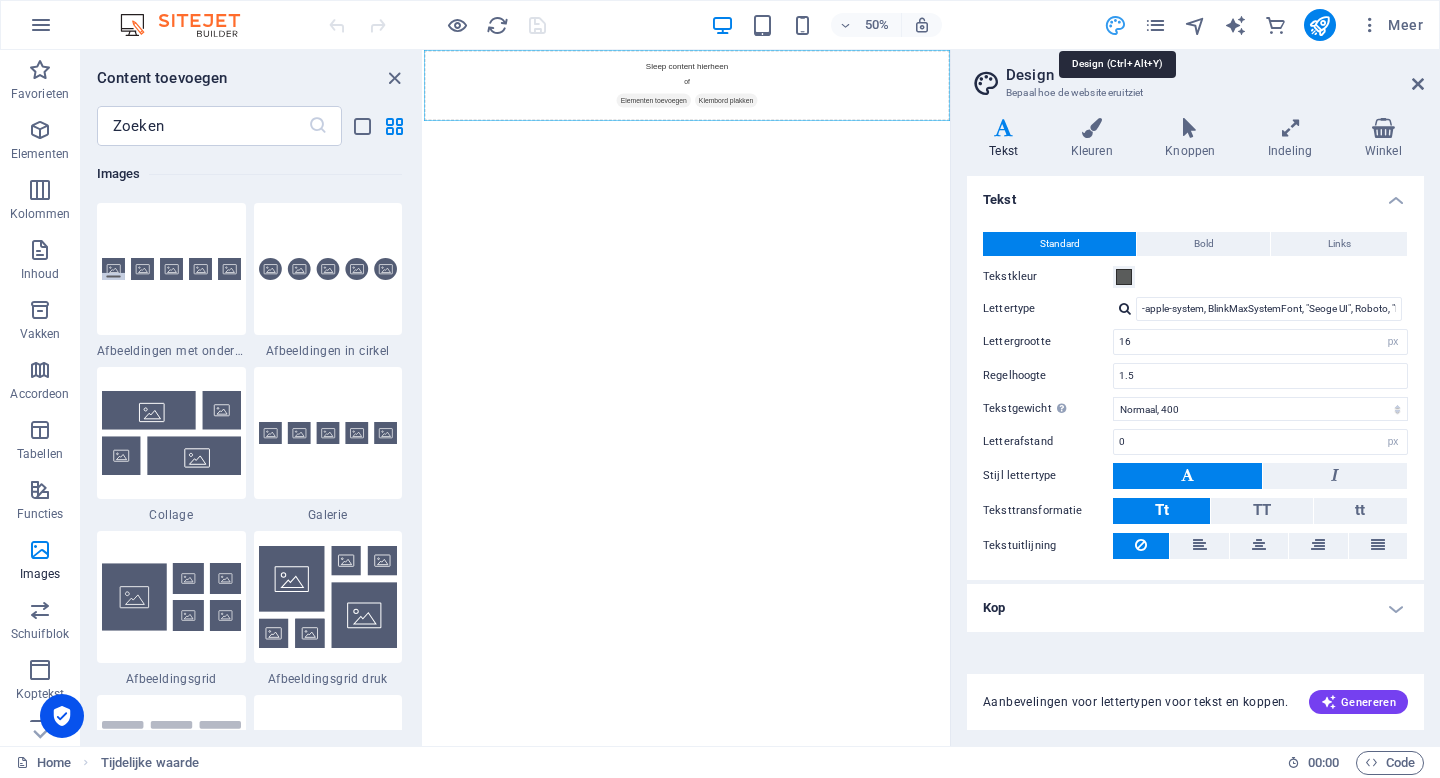 click at bounding box center [1115, 25] 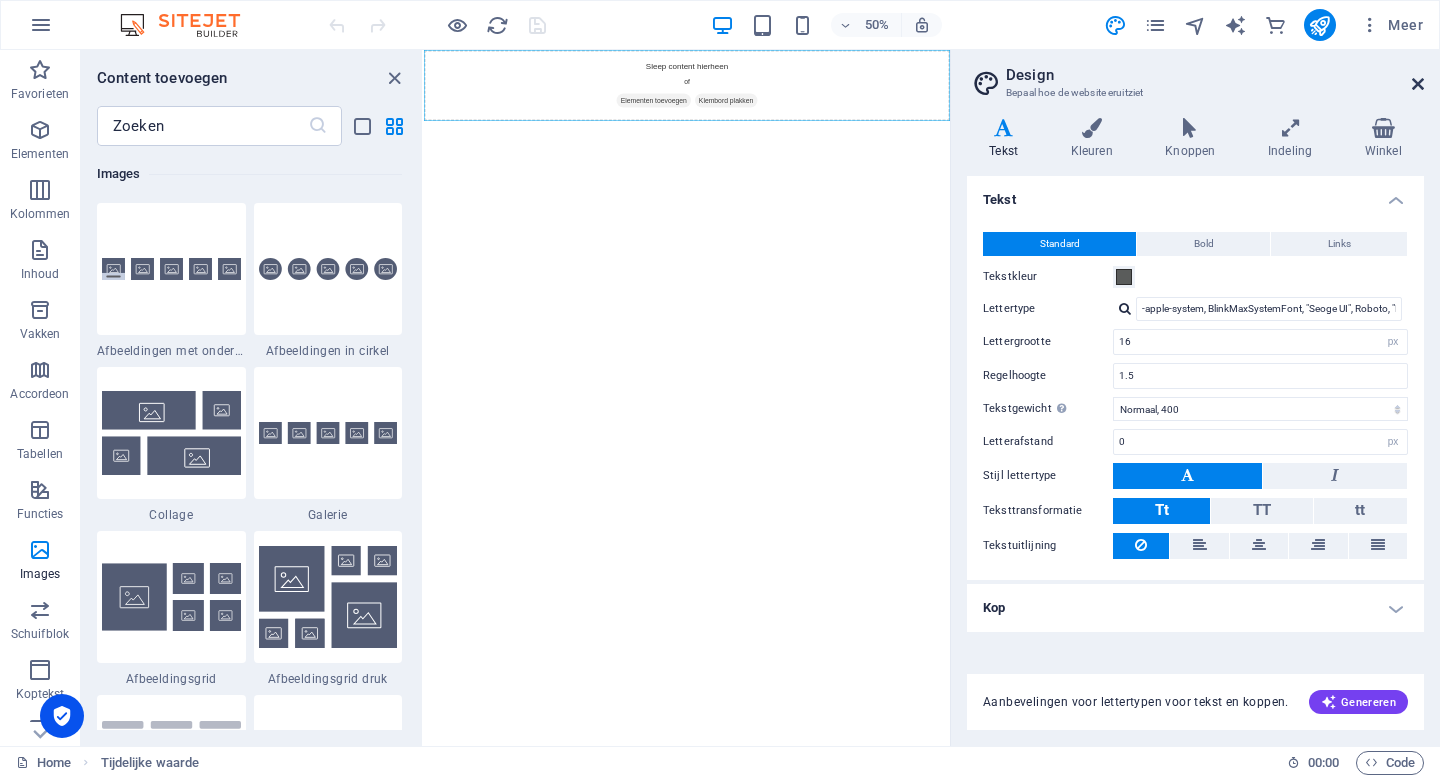 click at bounding box center [1418, 84] 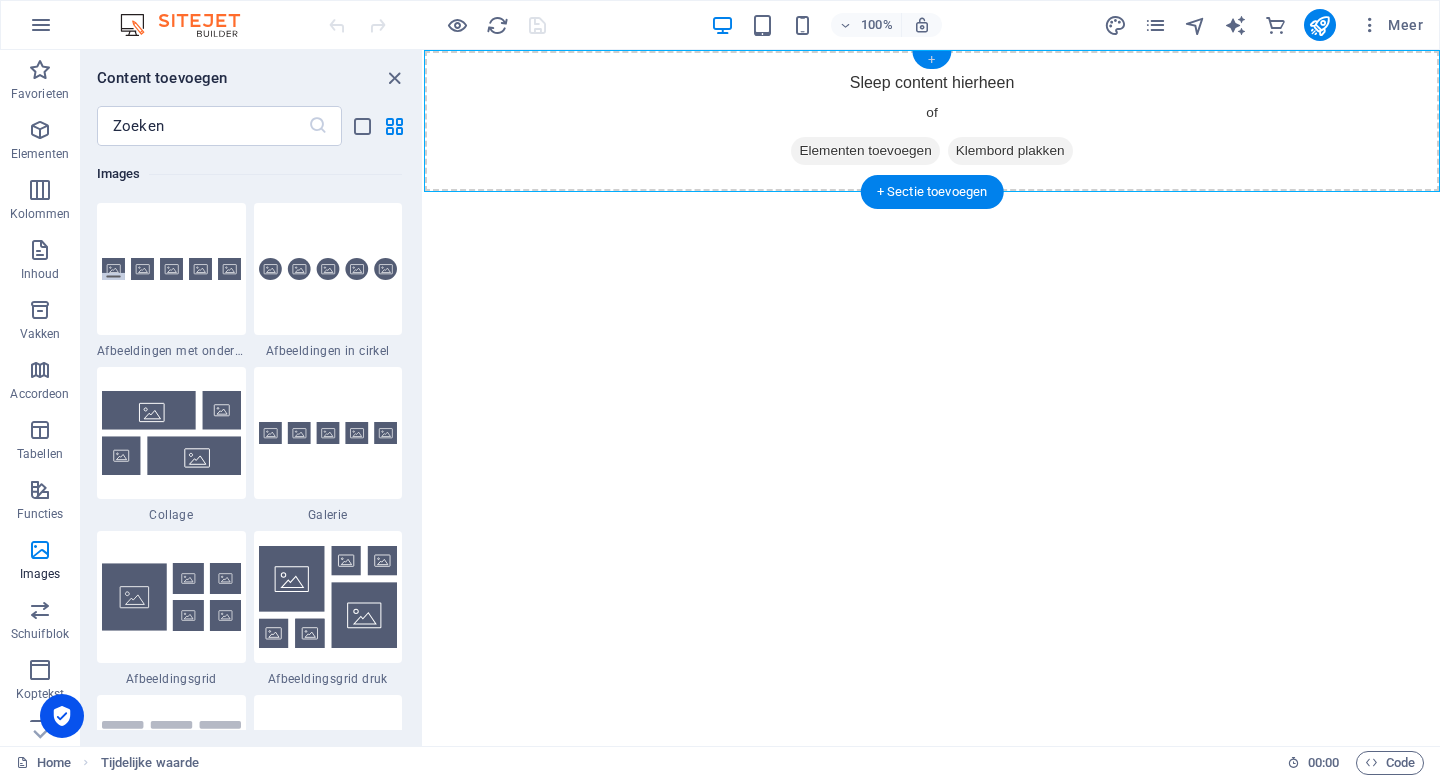 click on "+" at bounding box center [931, 60] 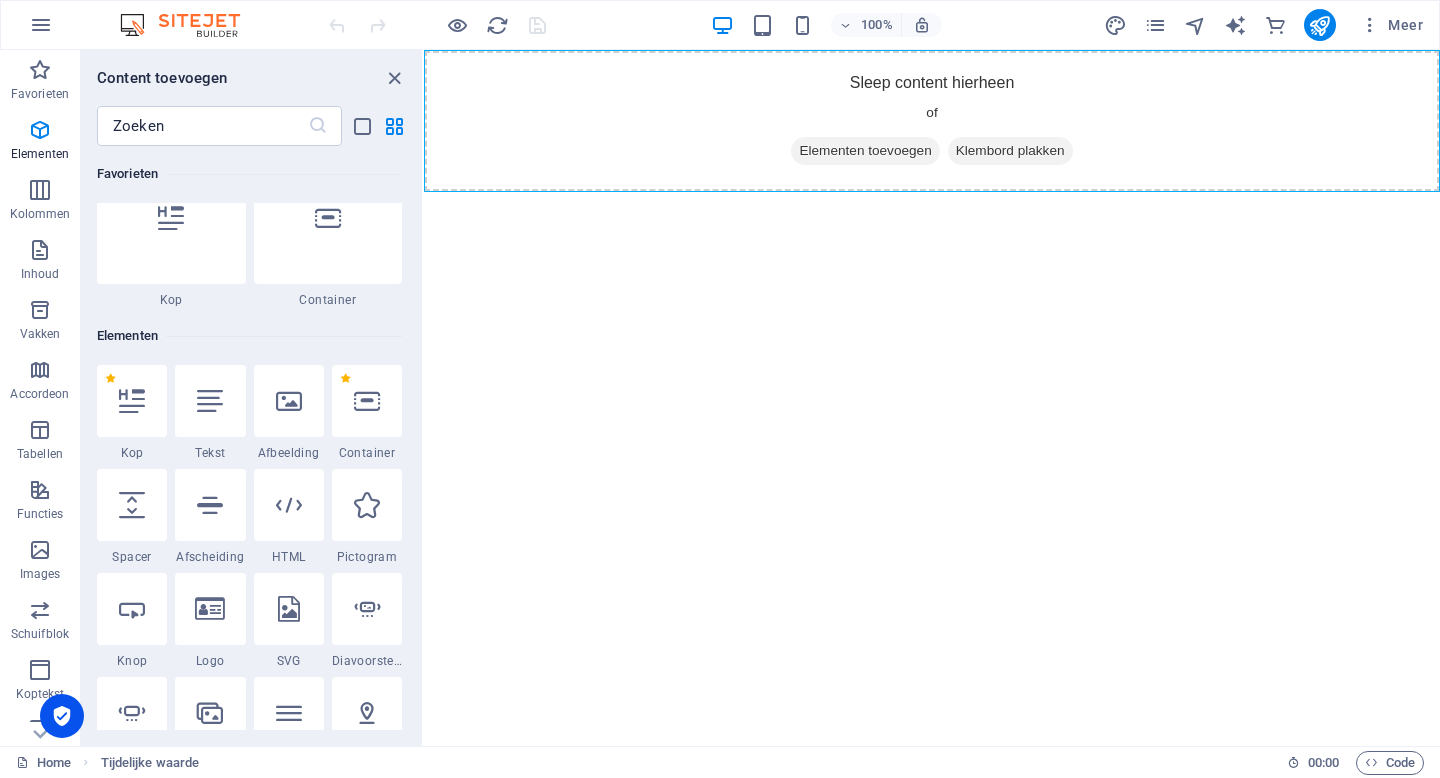 scroll, scrollTop: 0, scrollLeft: 0, axis: both 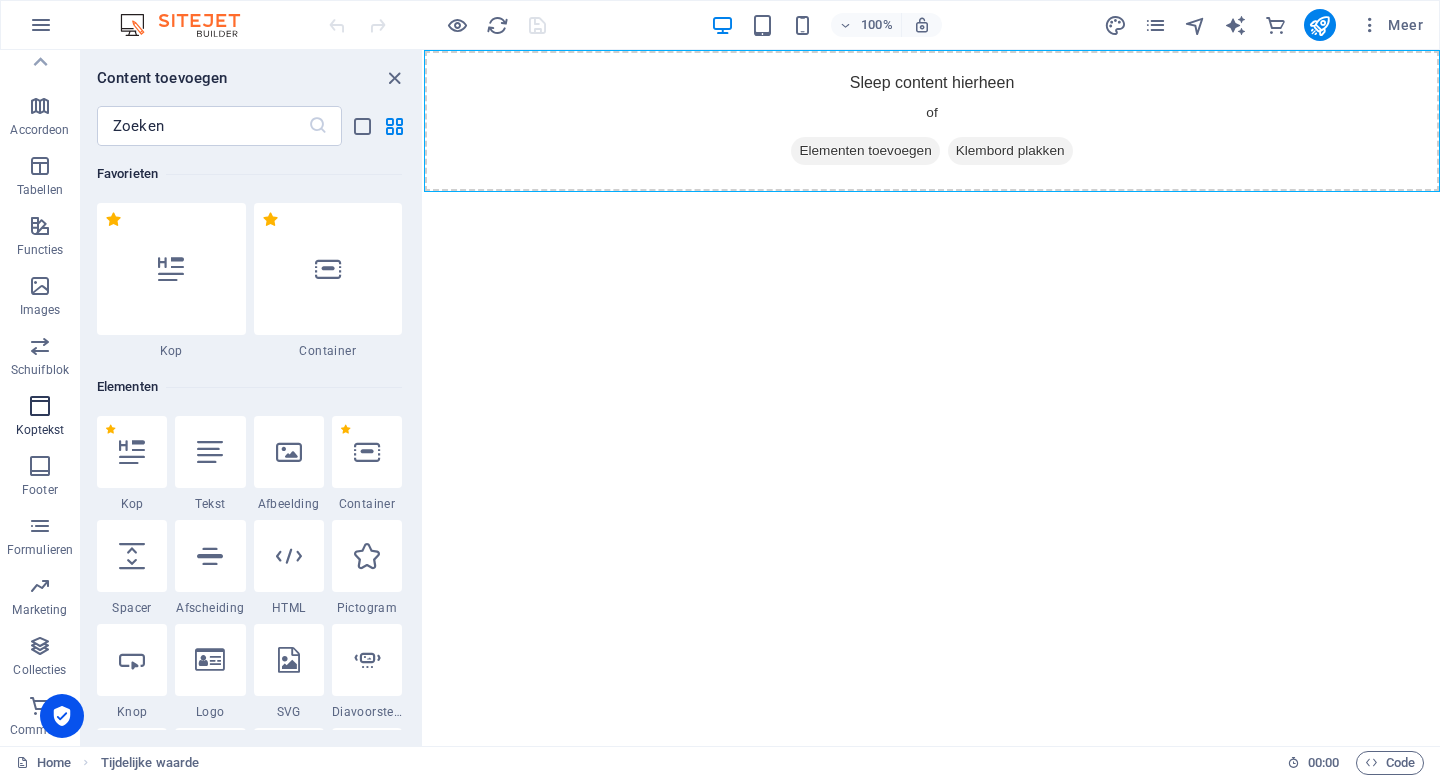 click at bounding box center [40, 406] 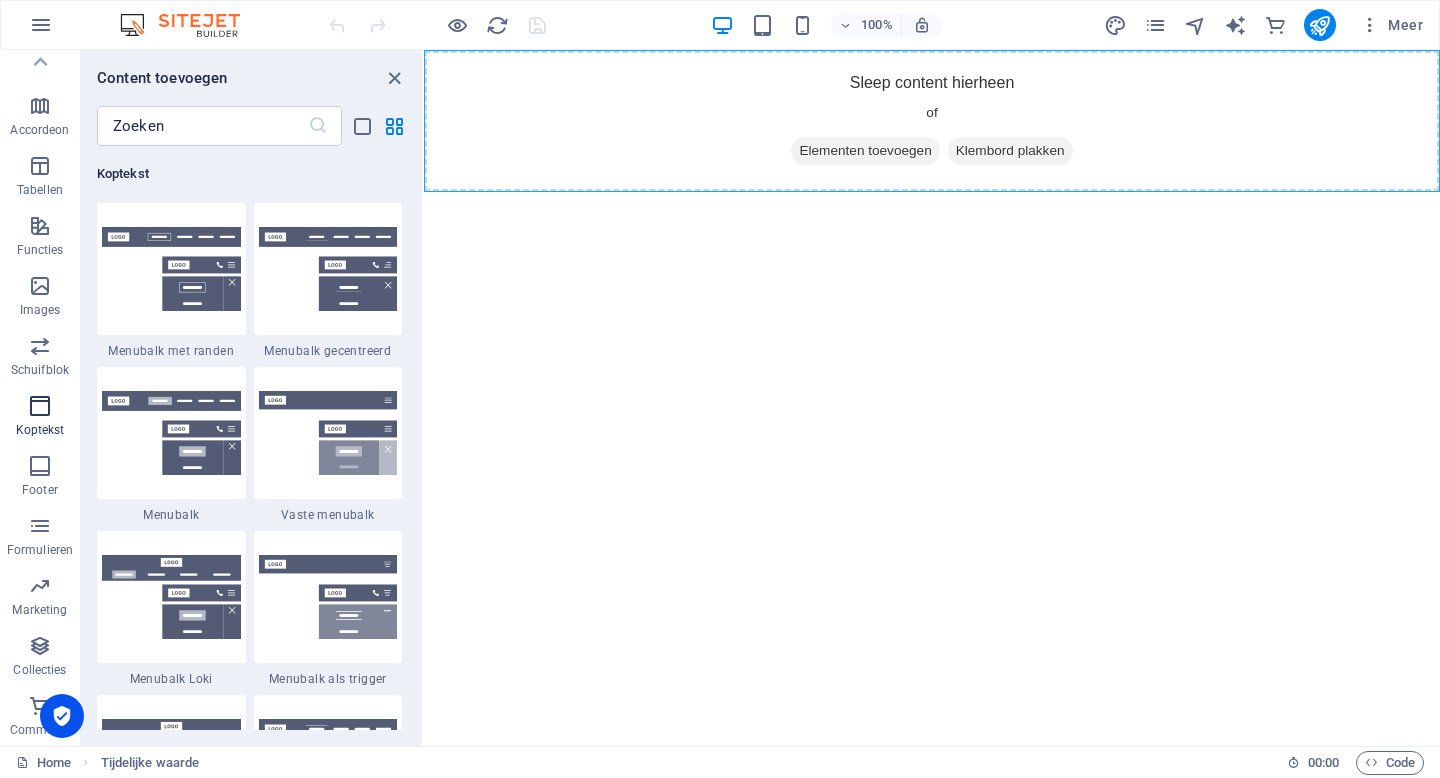 scroll, scrollTop: 11878, scrollLeft: 0, axis: vertical 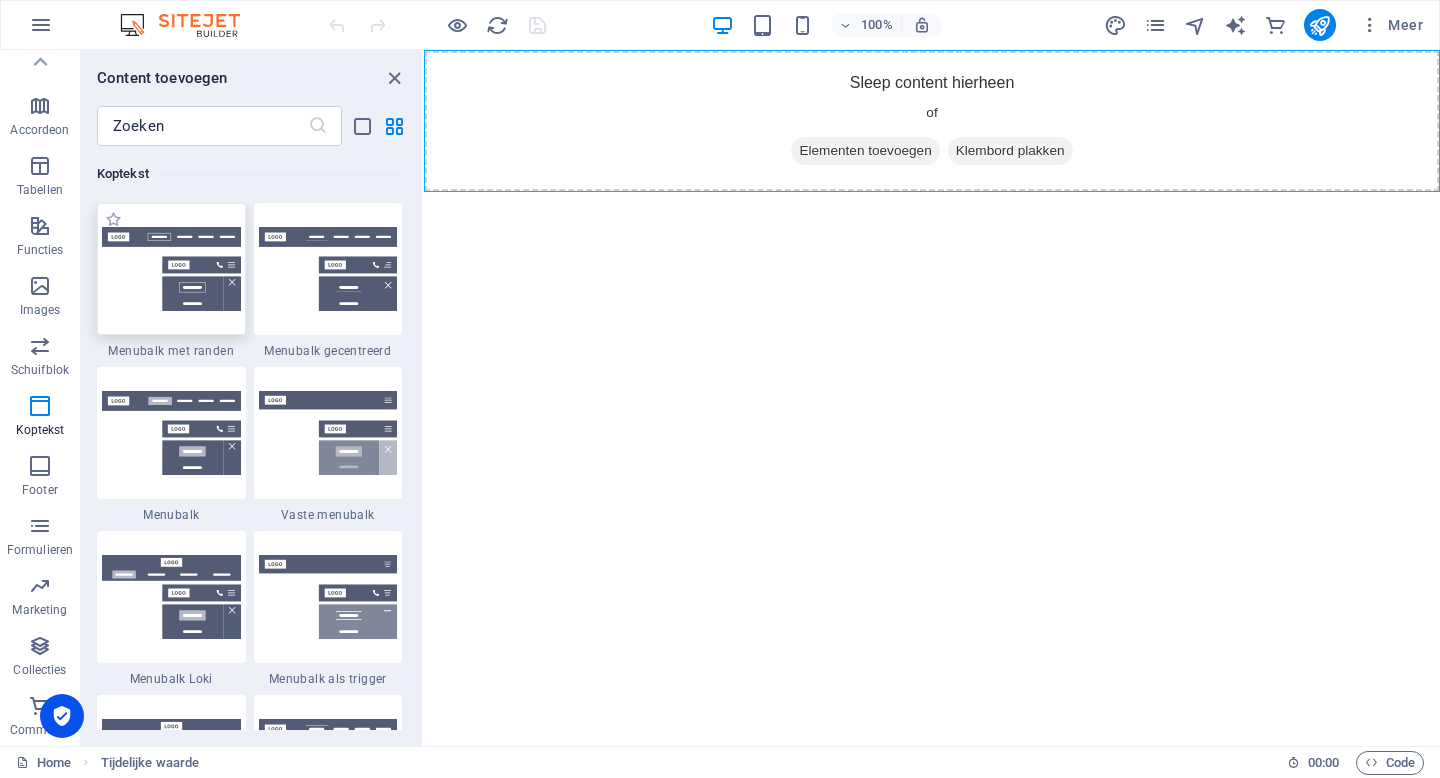 click at bounding box center (171, 269) 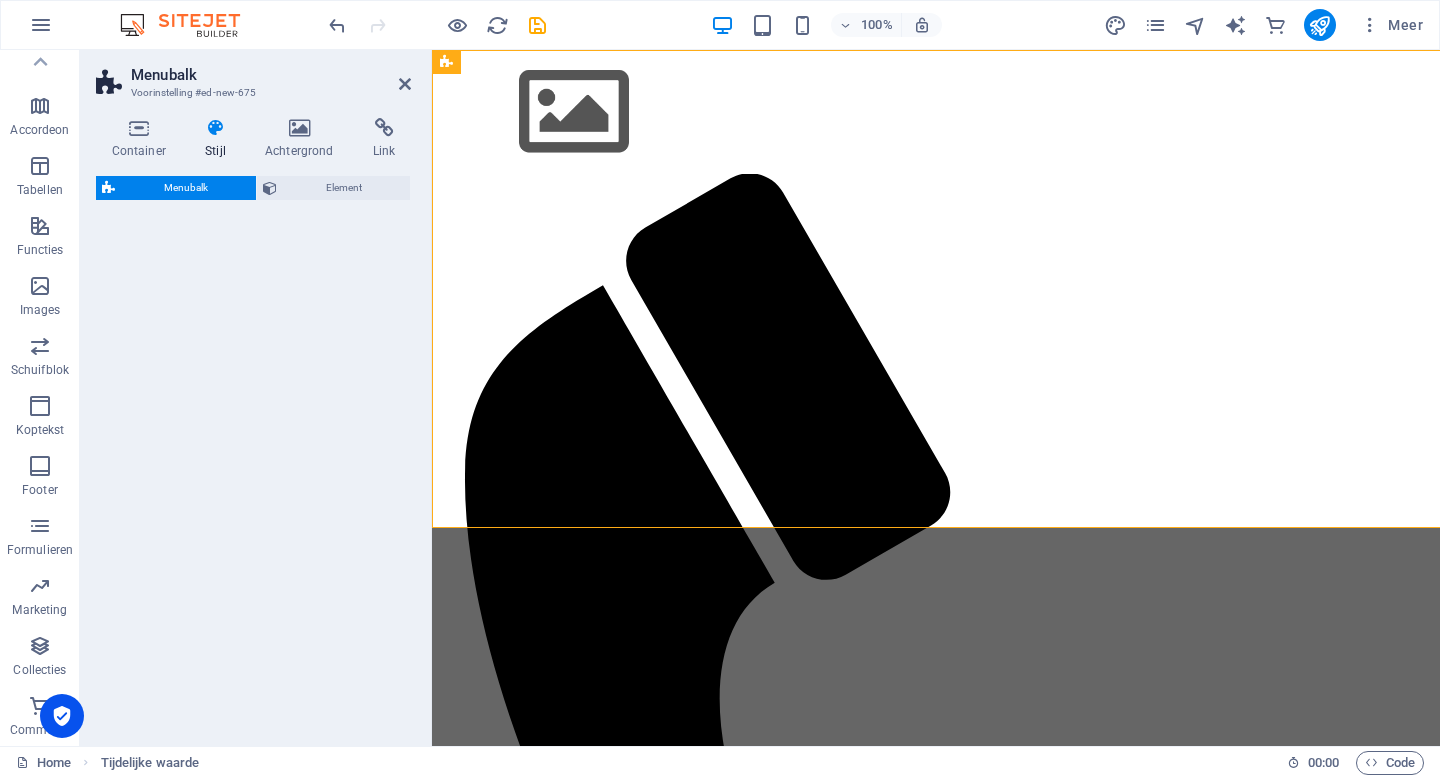 select on "rem" 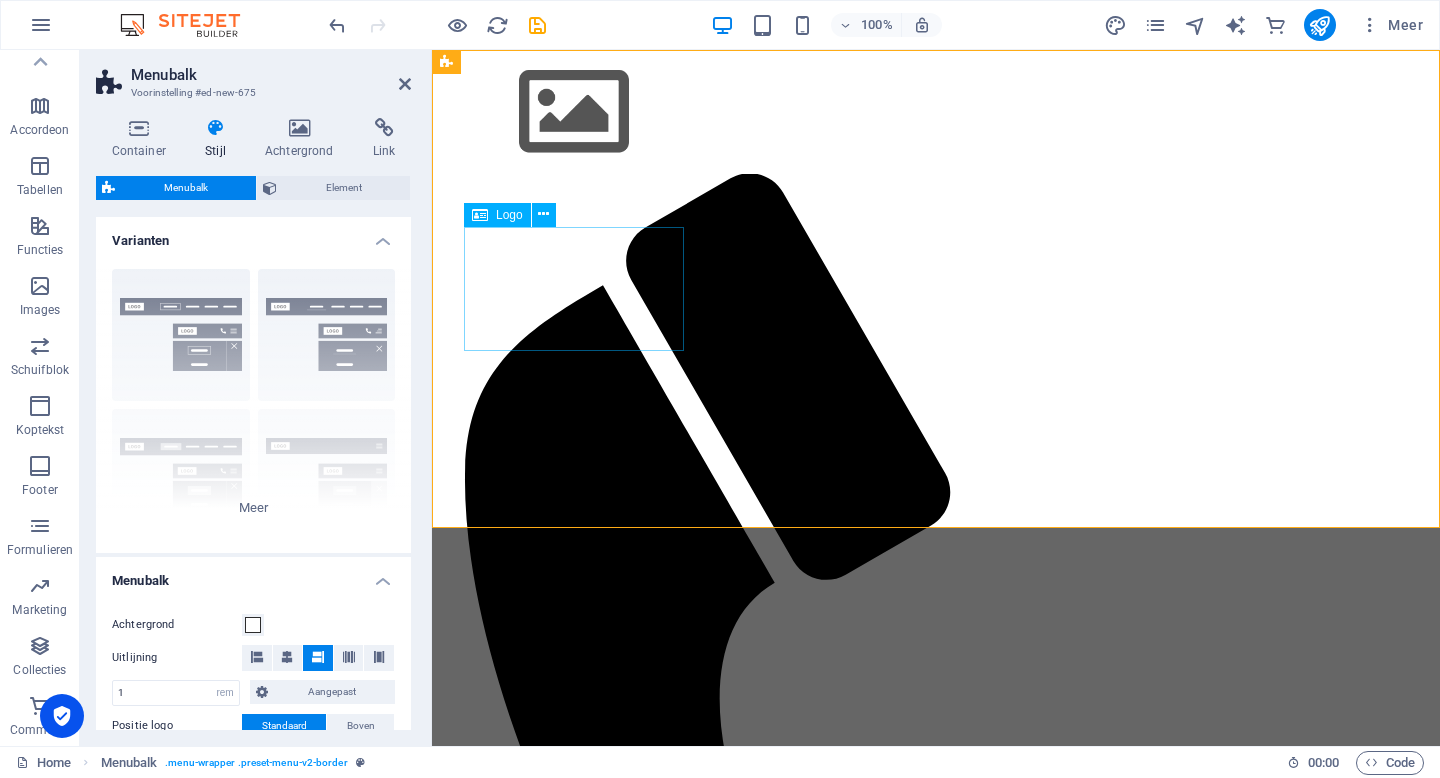 click at bounding box center [936, 112] 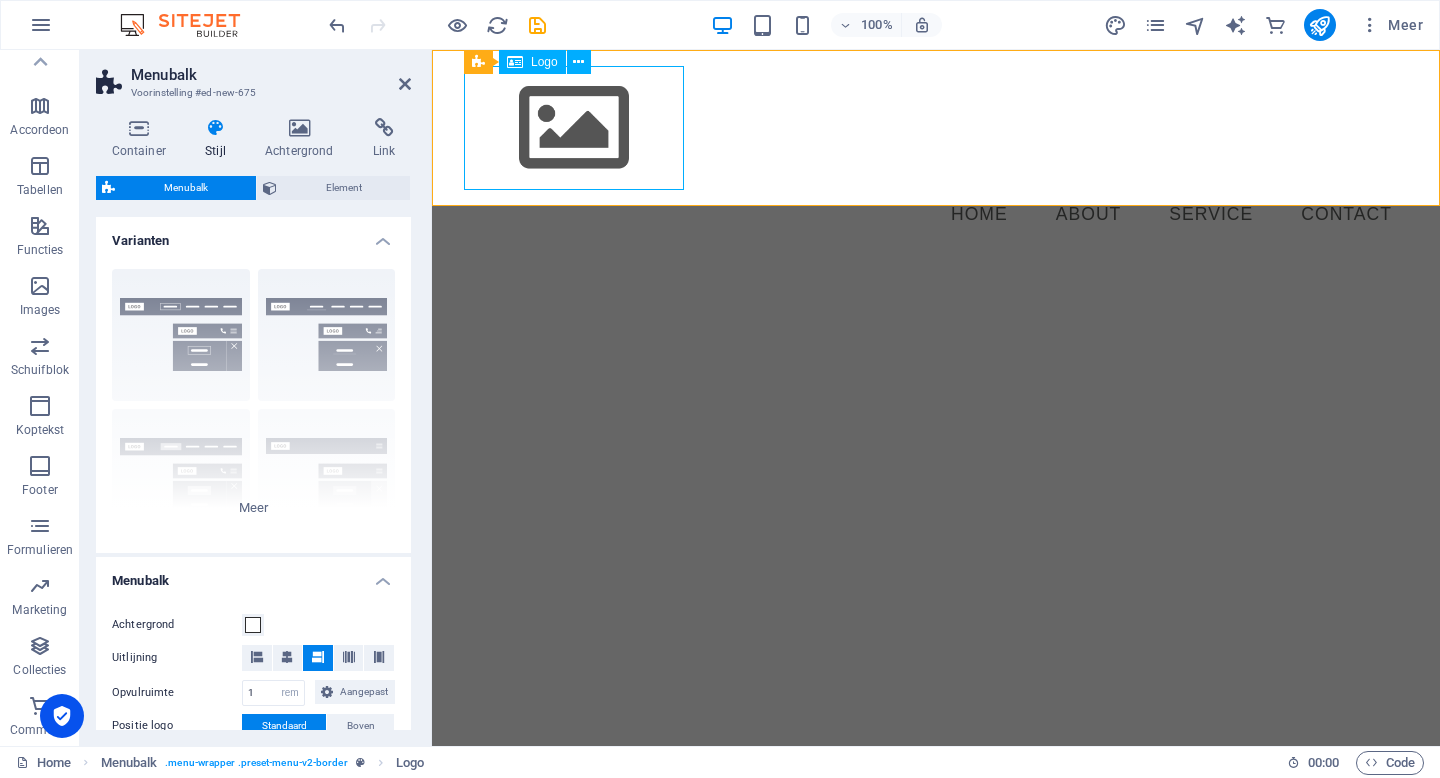click on "Logo" at bounding box center [544, 62] 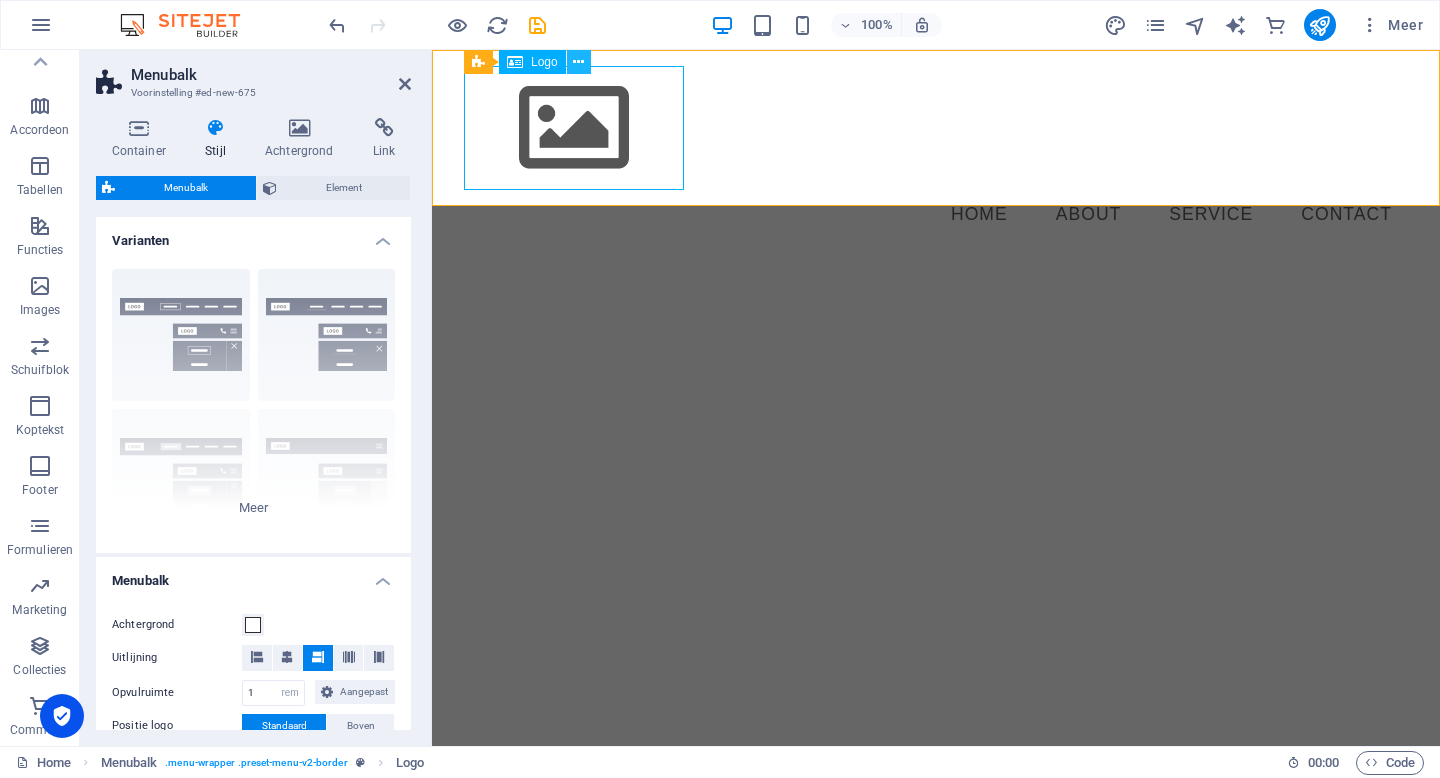 click at bounding box center [578, 62] 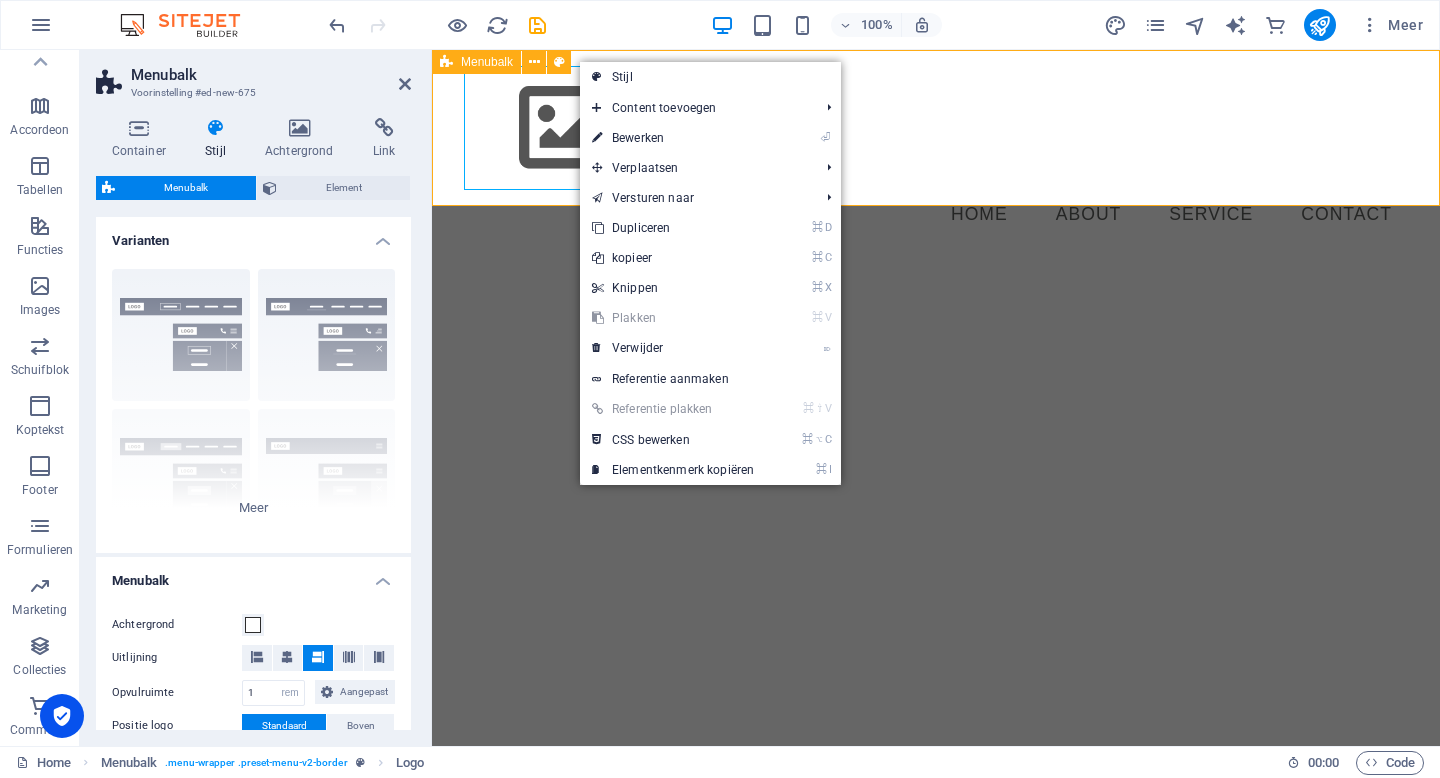 click on "Menubalk" at bounding box center [476, 62] 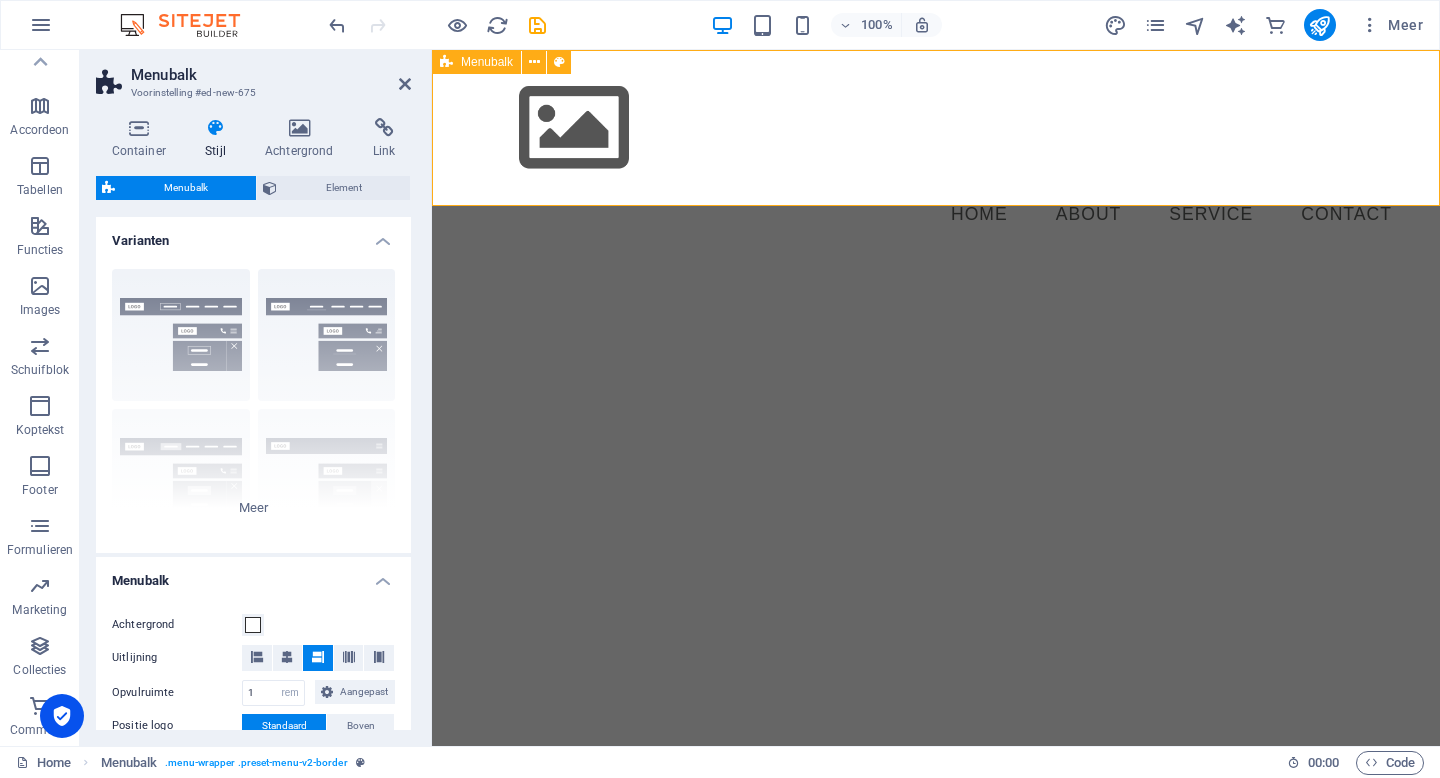 click on "Menubalk" at bounding box center (487, 62) 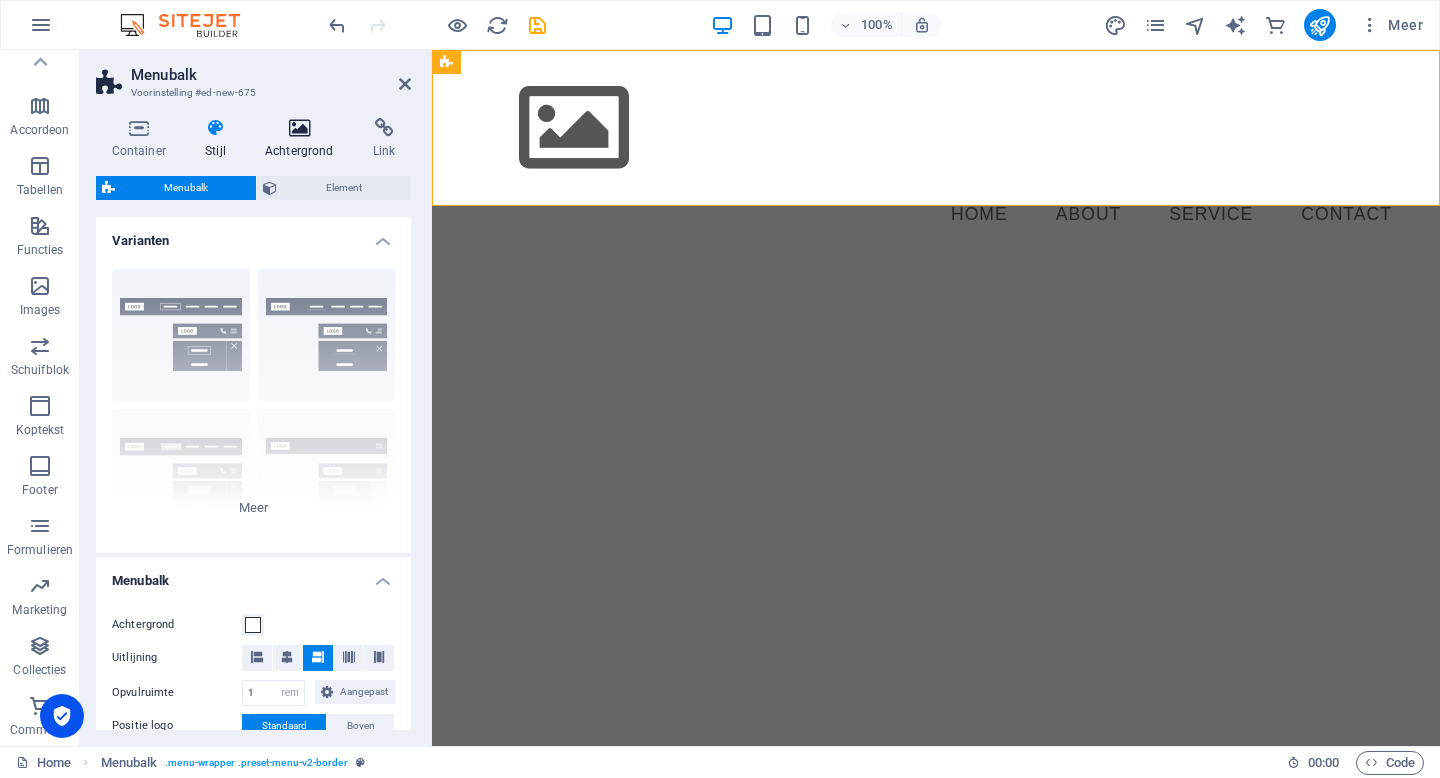 click at bounding box center (299, 128) 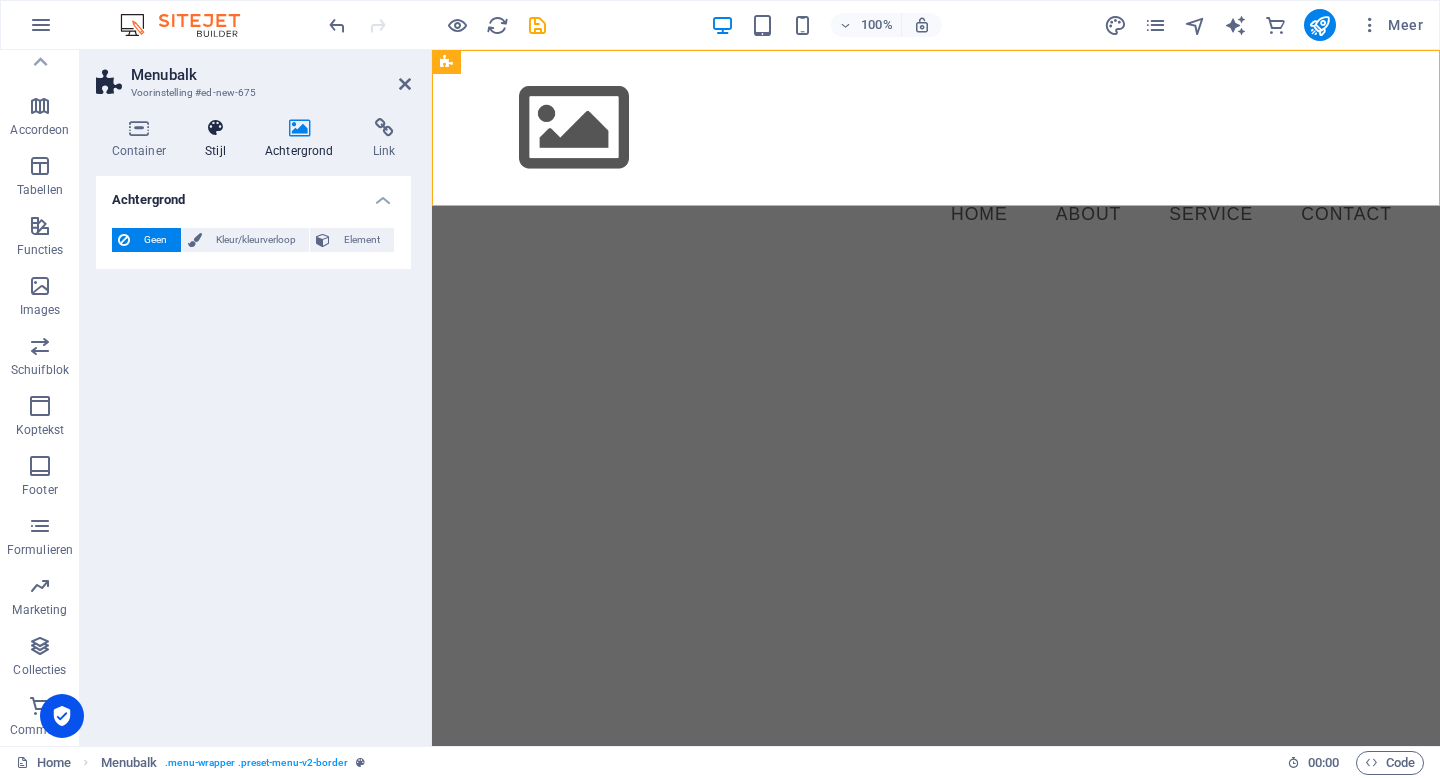 click at bounding box center [216, 128] 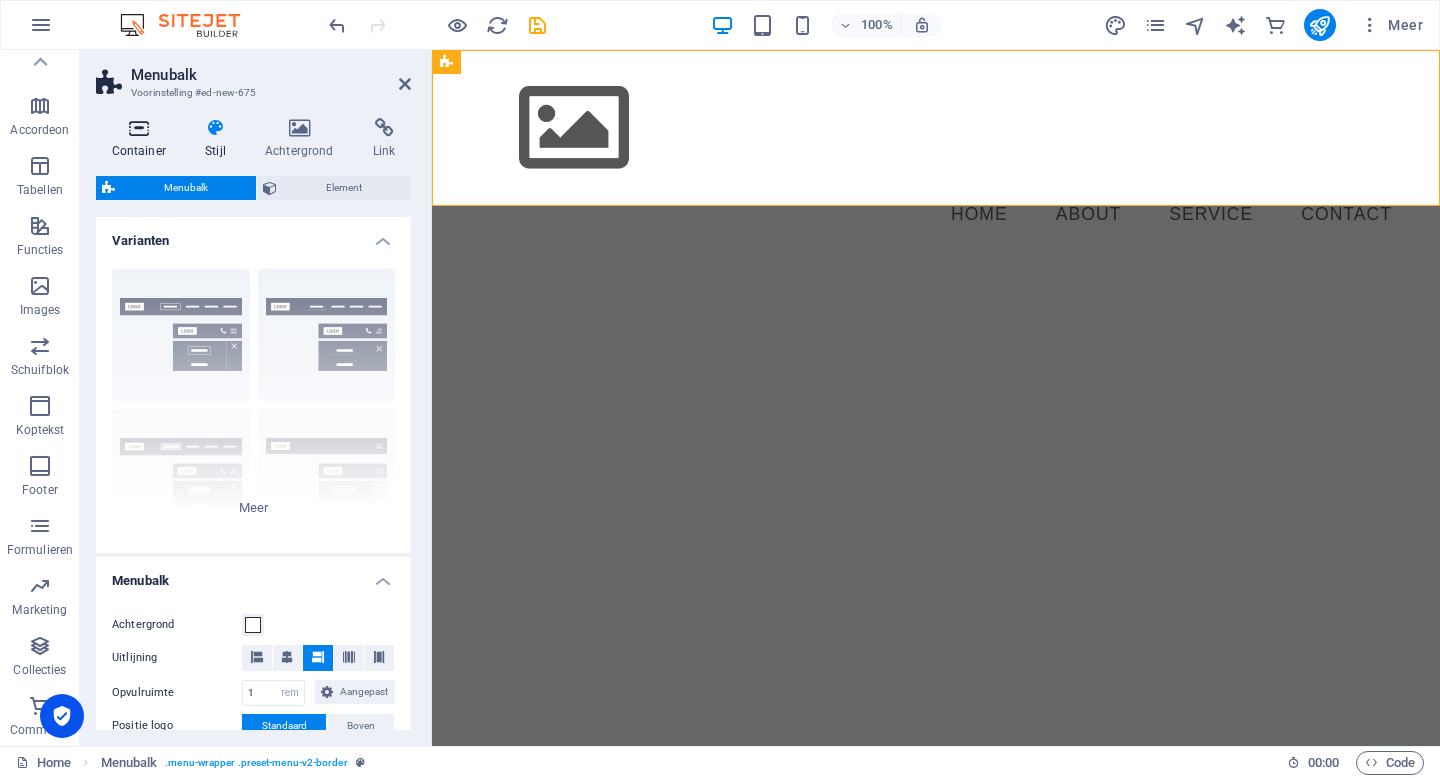 click at bounding box center (139, 128) 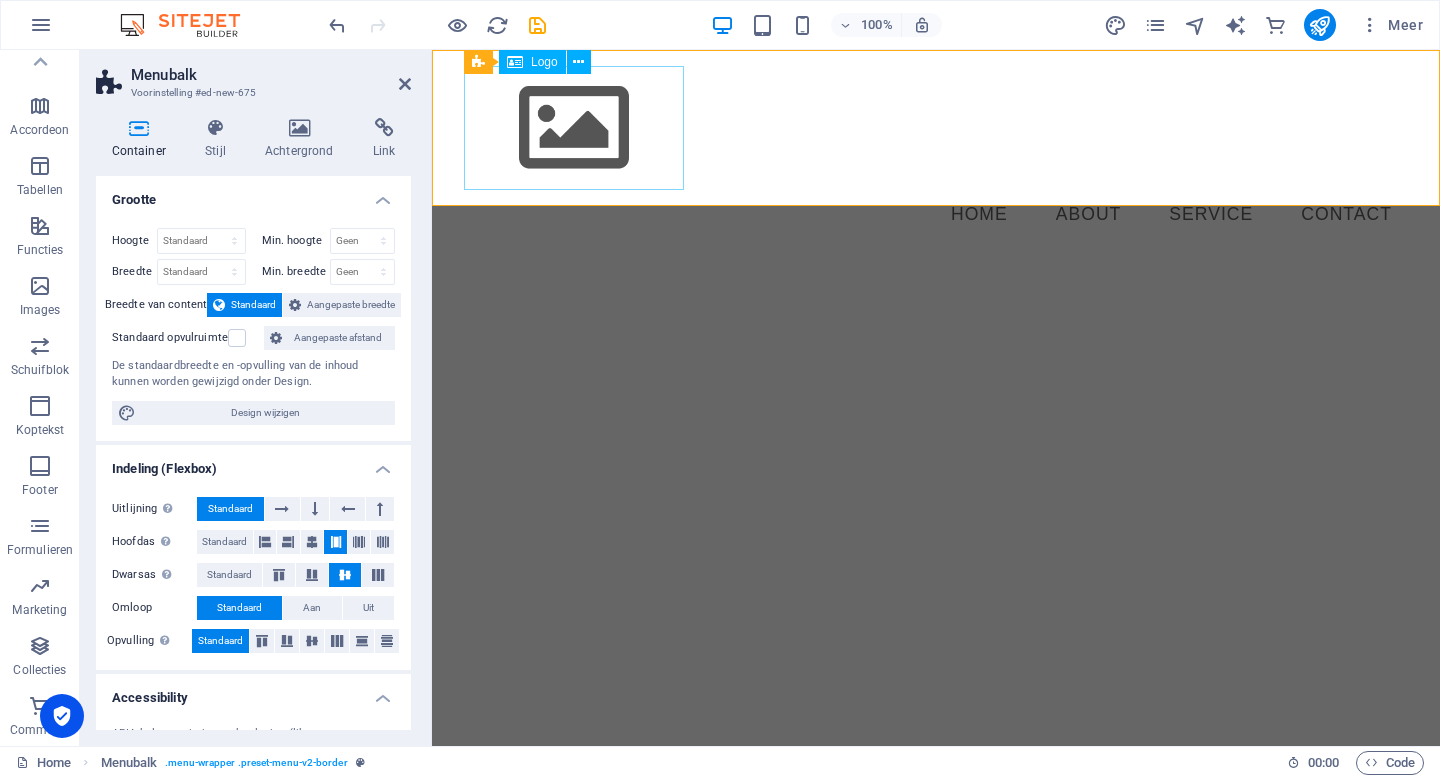click at bounding box center (936, 128) 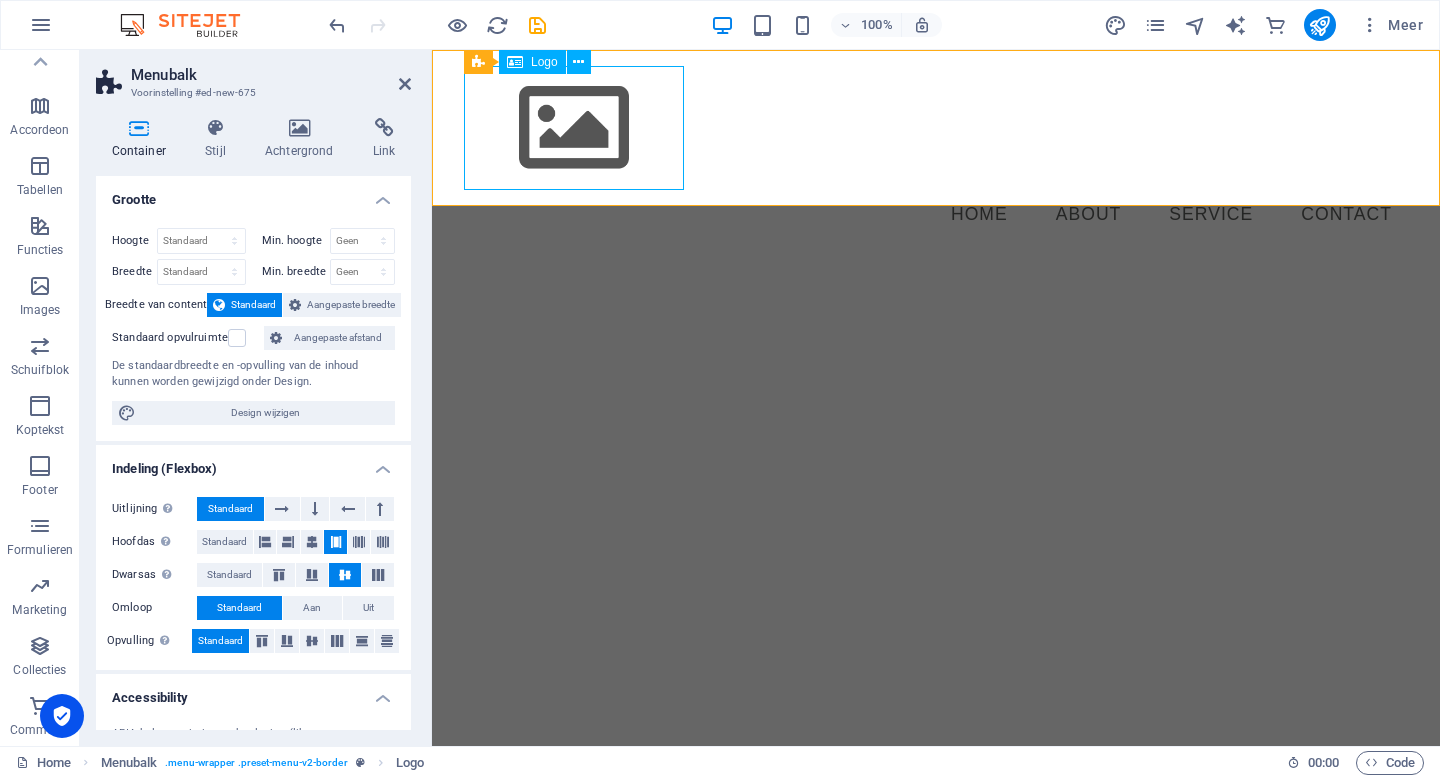click on "Logo" at bounding box center [544, 62] 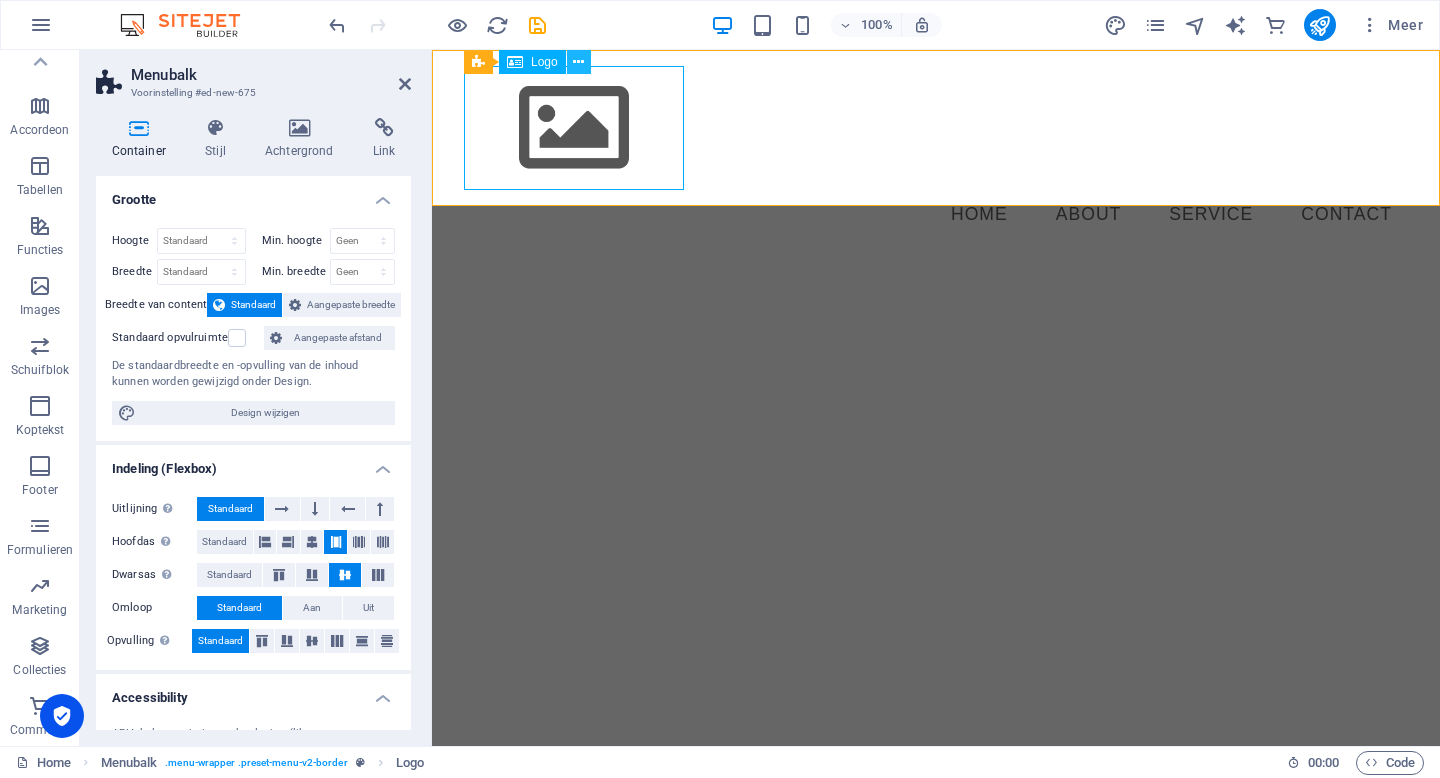 click at bounding box center (579, 62) 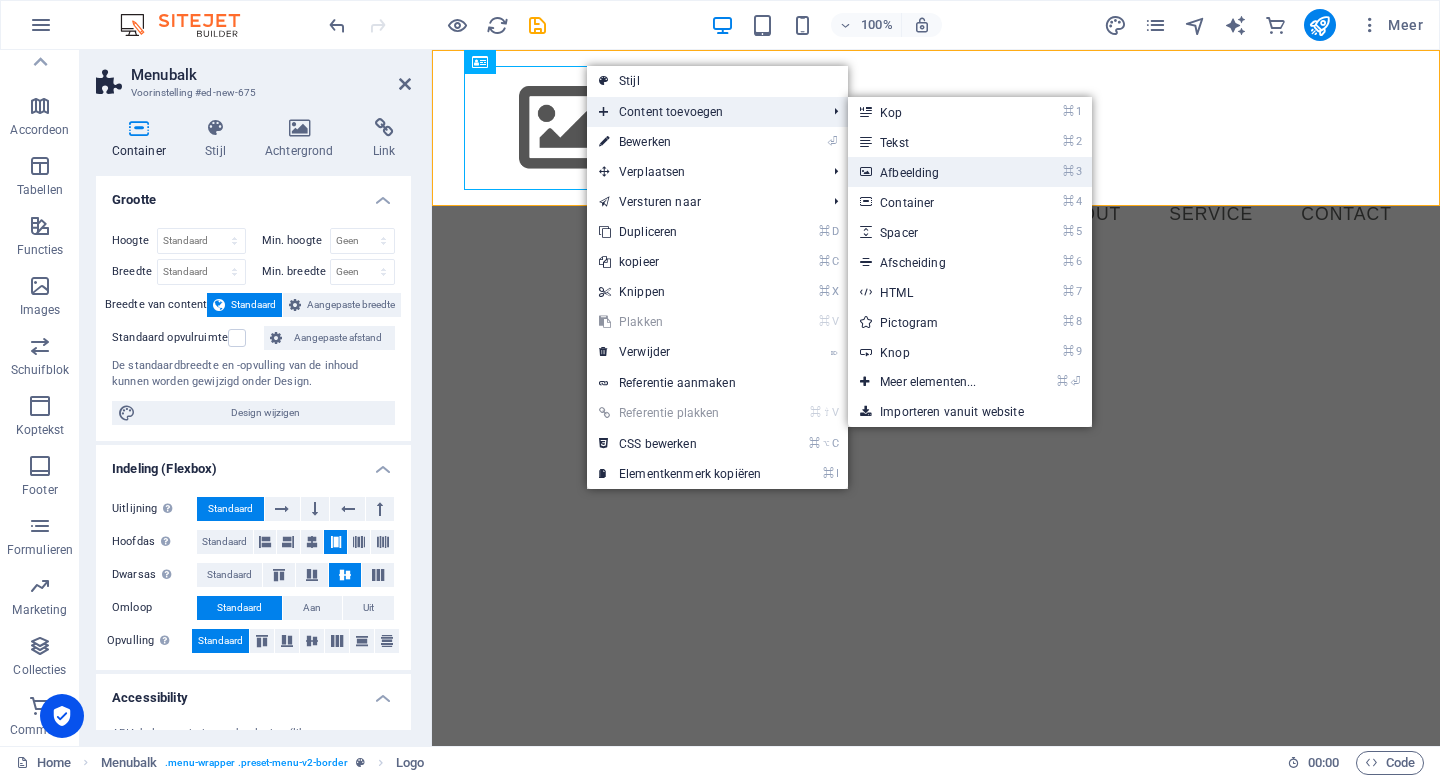 click on "⌘ 3  Afbeelding" at bounding box center (932, 172) 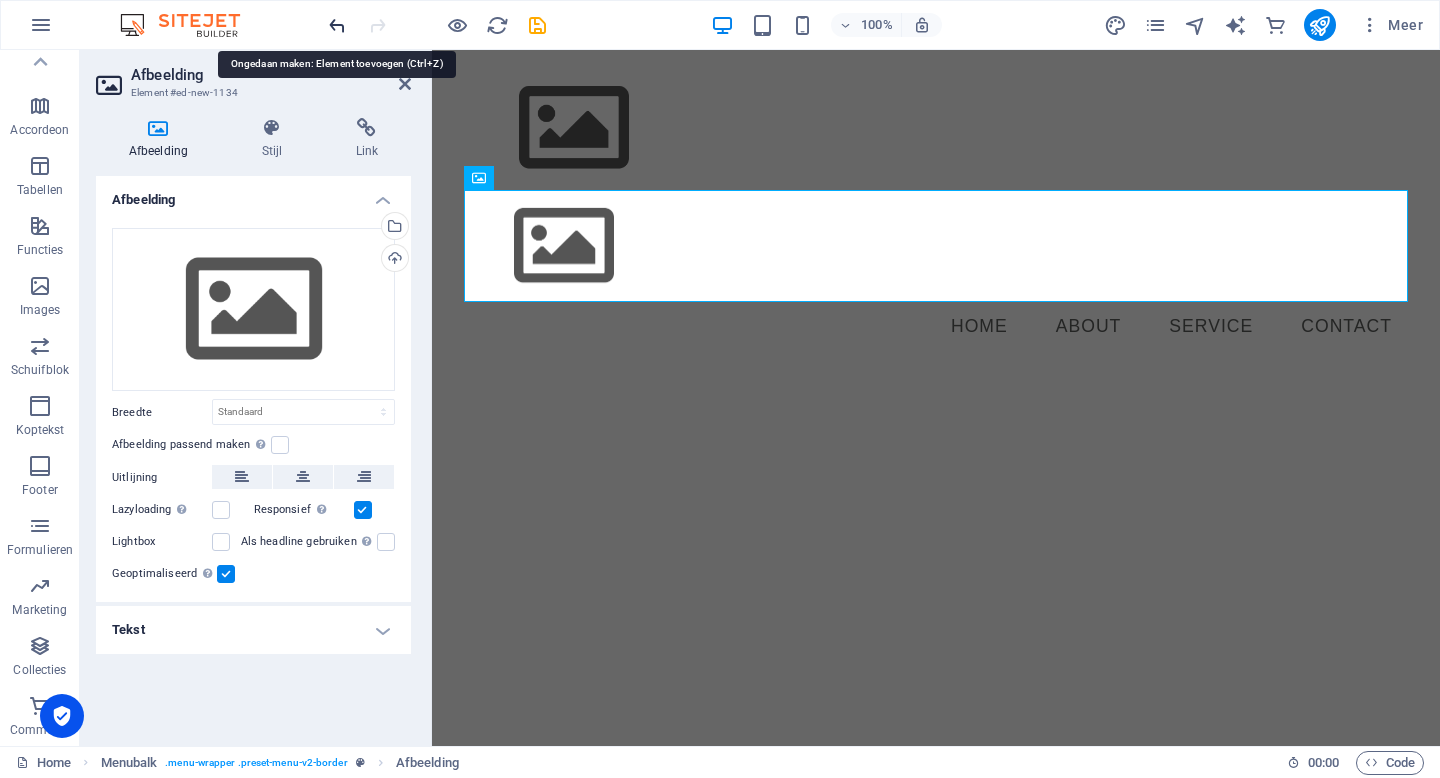 click at bounding box center [337, 25] 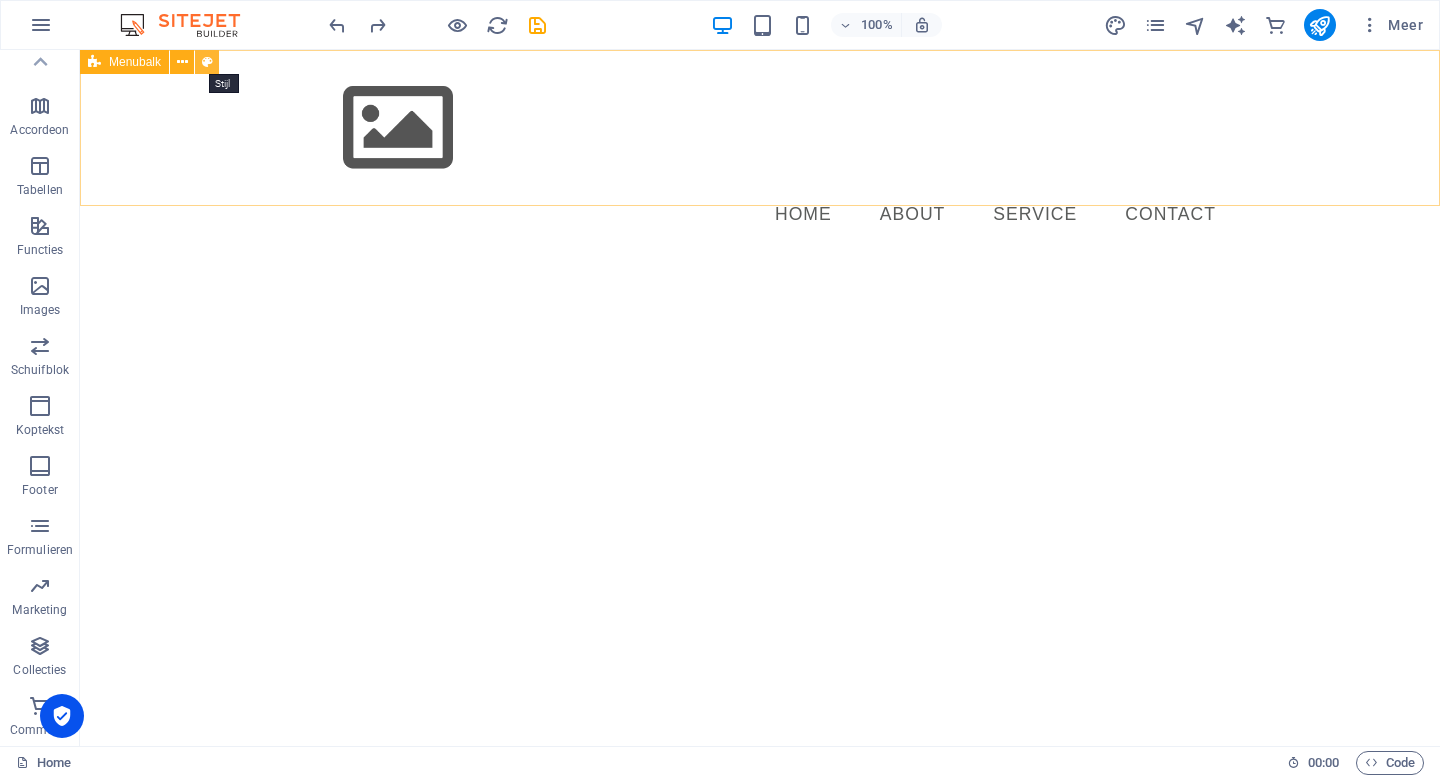 click at bounding box center [207, 62] 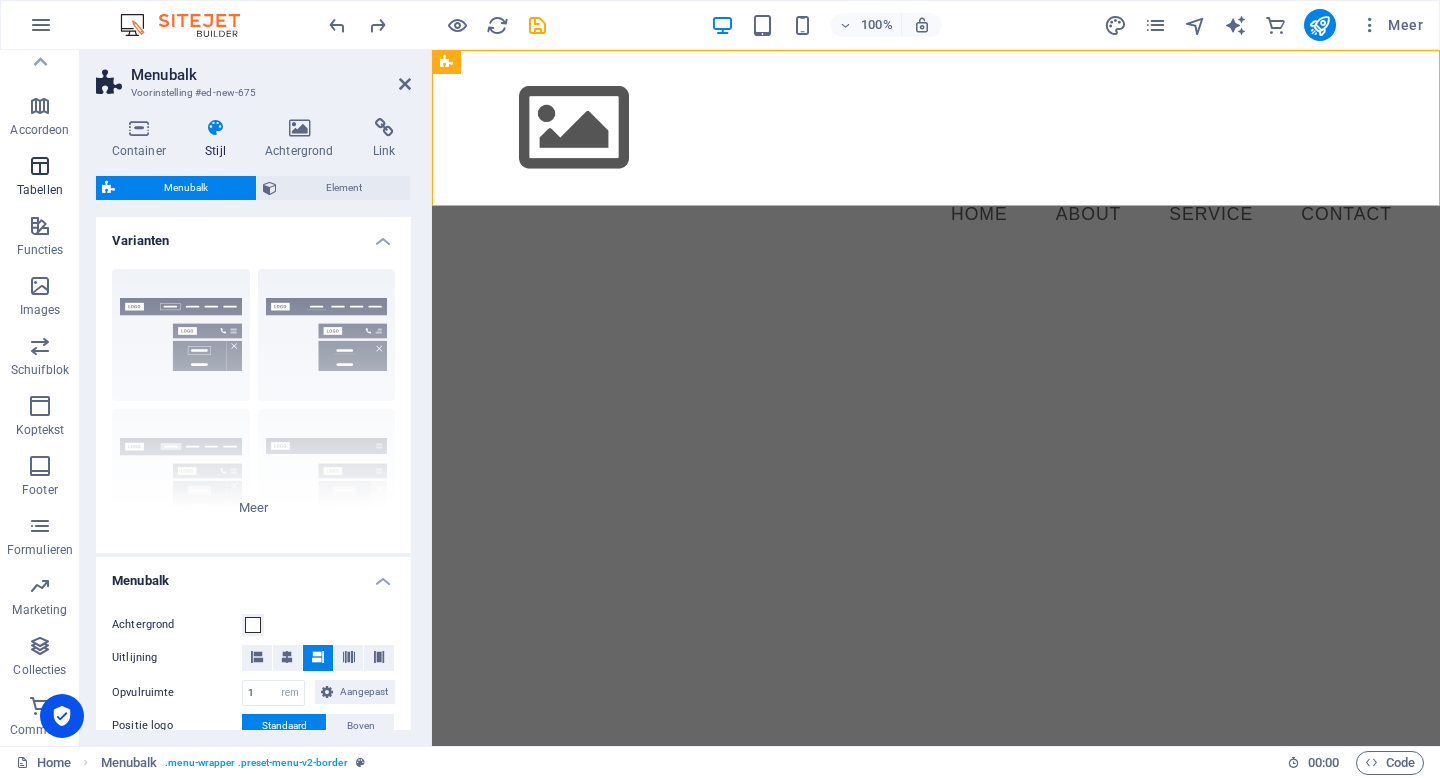 scroll, scrollTop: 0, scrollLeft: 0, axis: both 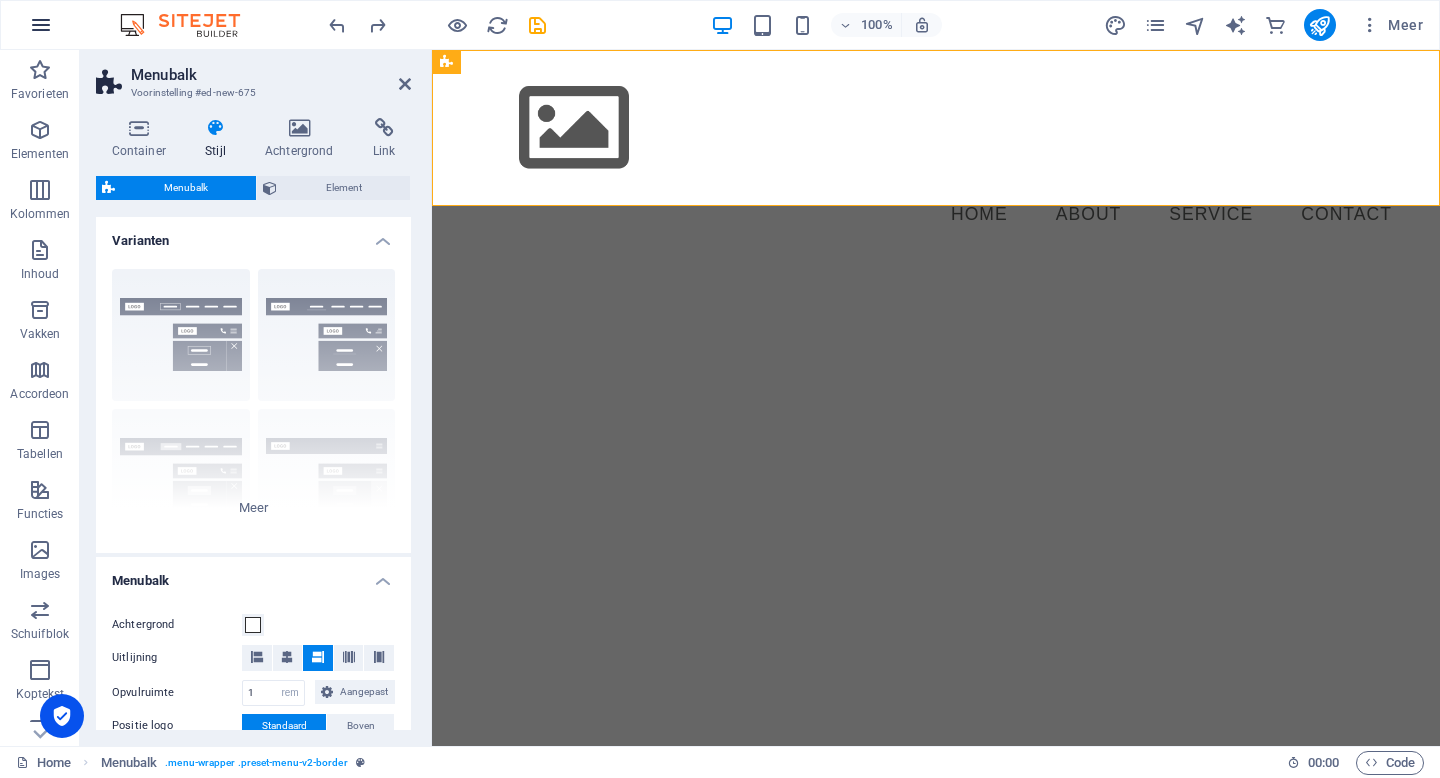 click at bounding box center [41, 25] 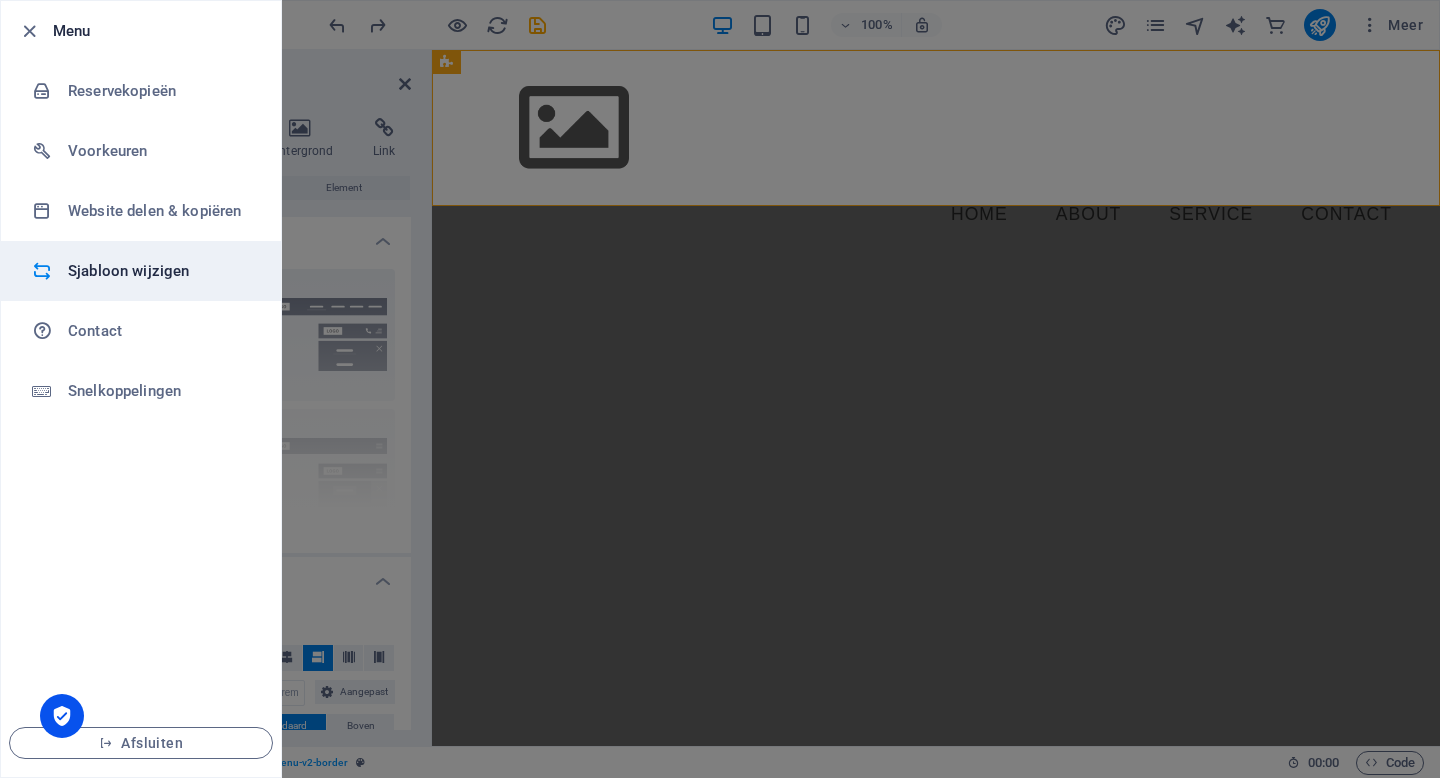 click on "Sjabloon wijzigen" at bounding box center [160, 271] 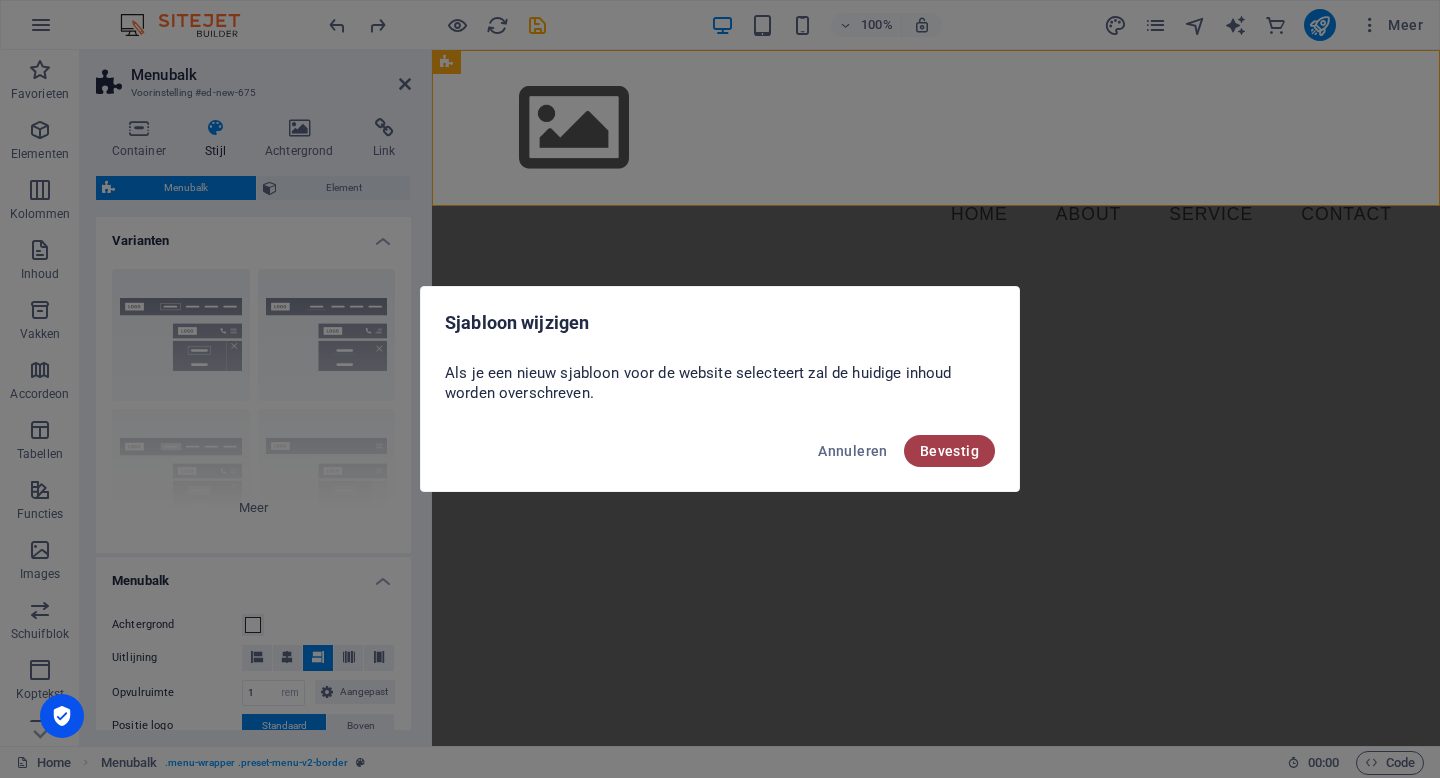 click on "Bevestig" at bounding box center [949, 451] 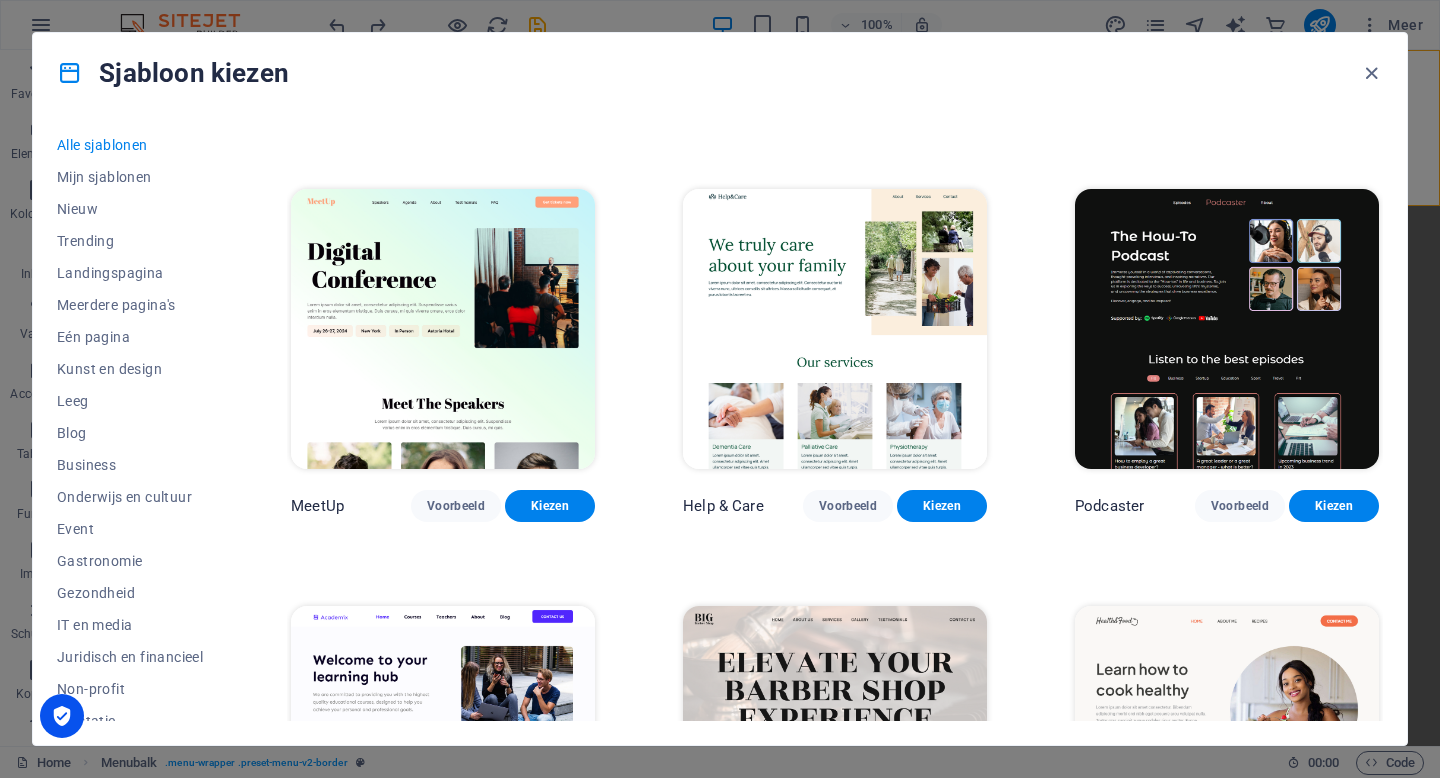 scroll, scrollTop: 1628, scrollLeft: 0, axis: vertical 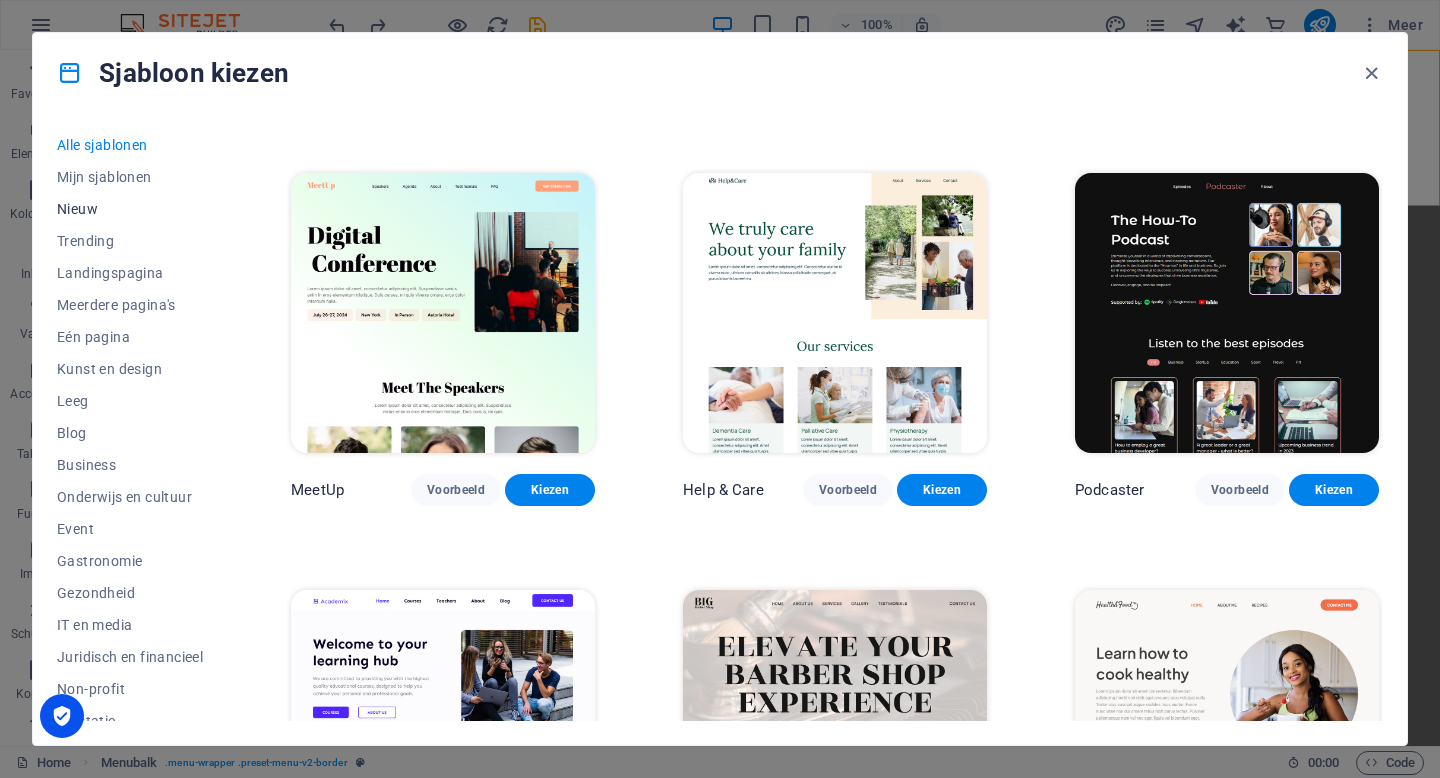 click on "Nieuw" at bounding box center (130, 209) 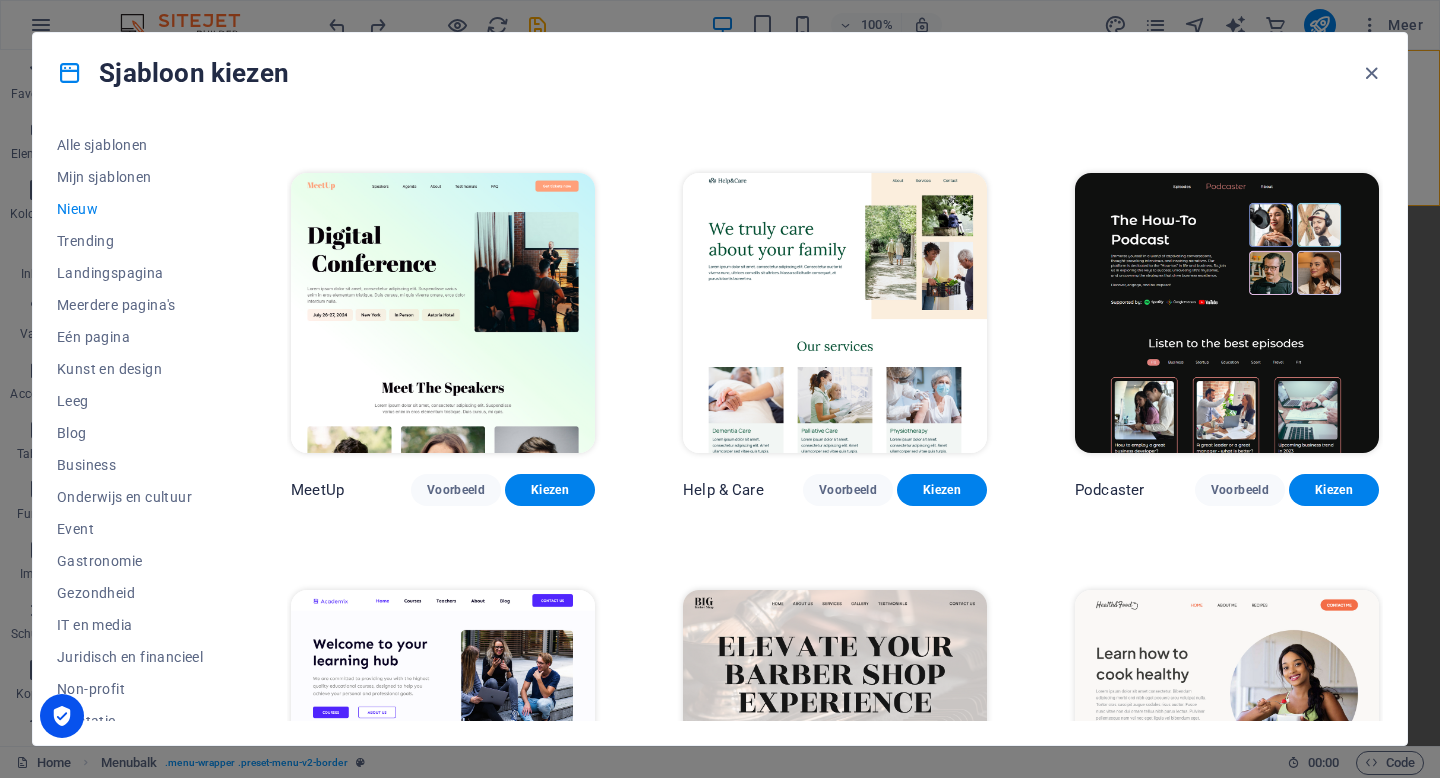 click on "Nieuw" at bounding box center [130, 209] 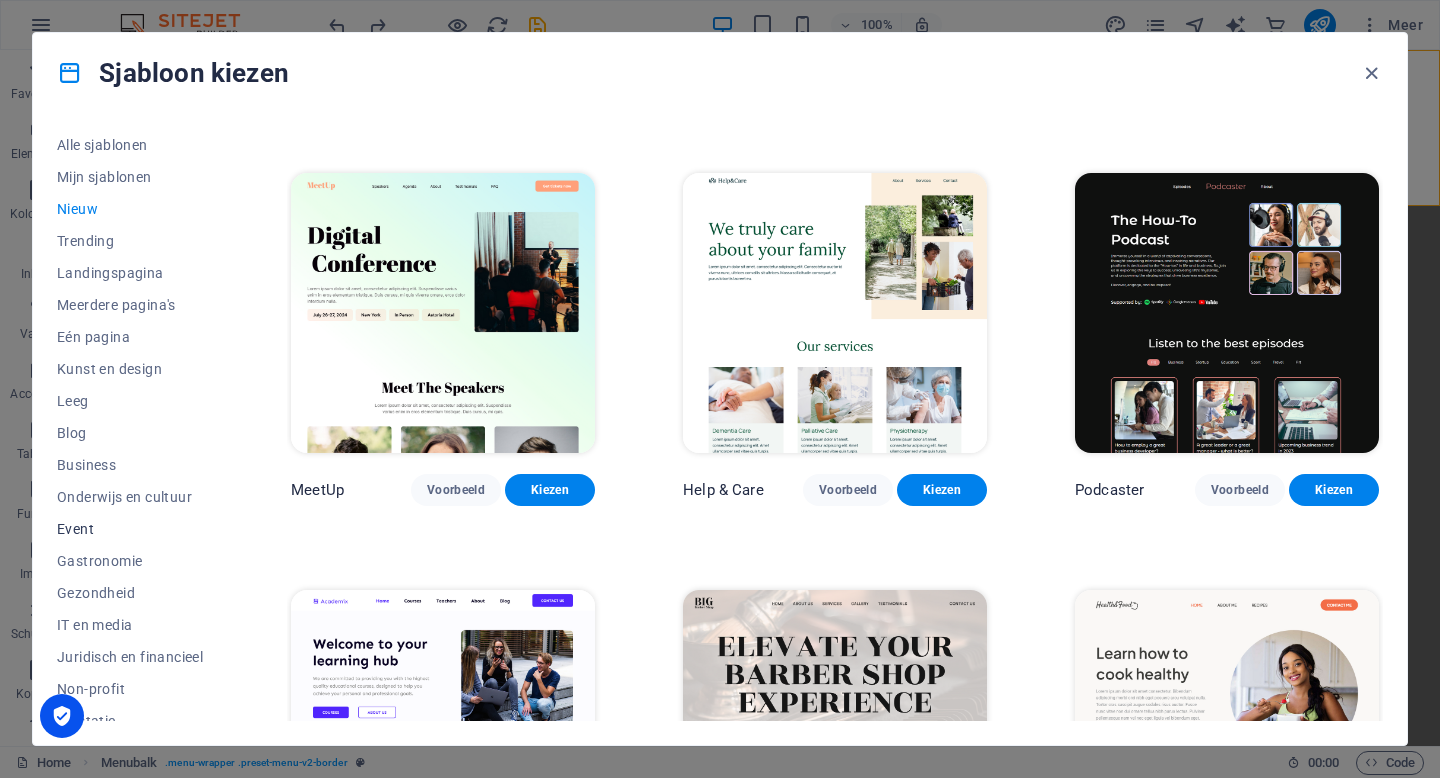 scroll, scrollTop: 240, scrollLeft: 0, axis: vertical 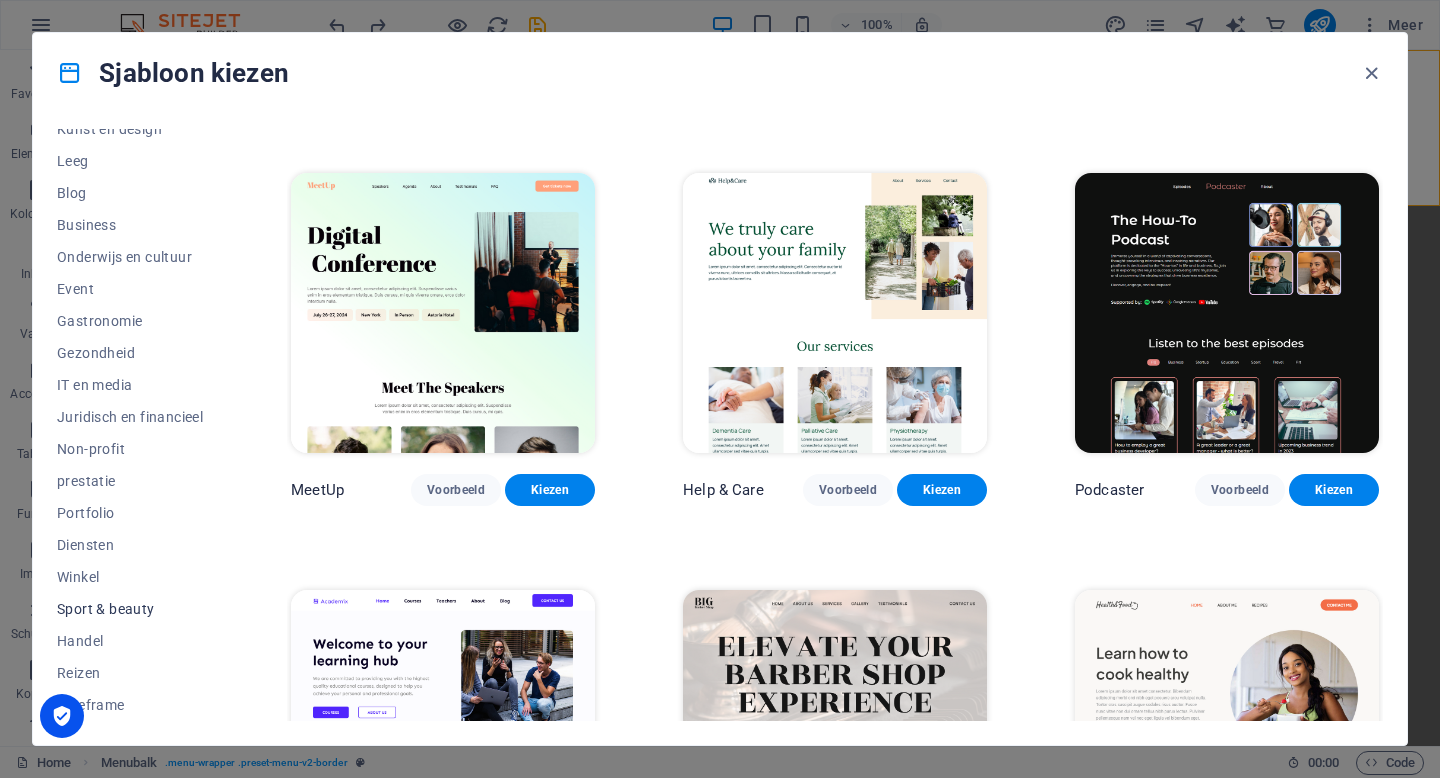 click on "Sport & beauty" at bounding box center (130, 609) 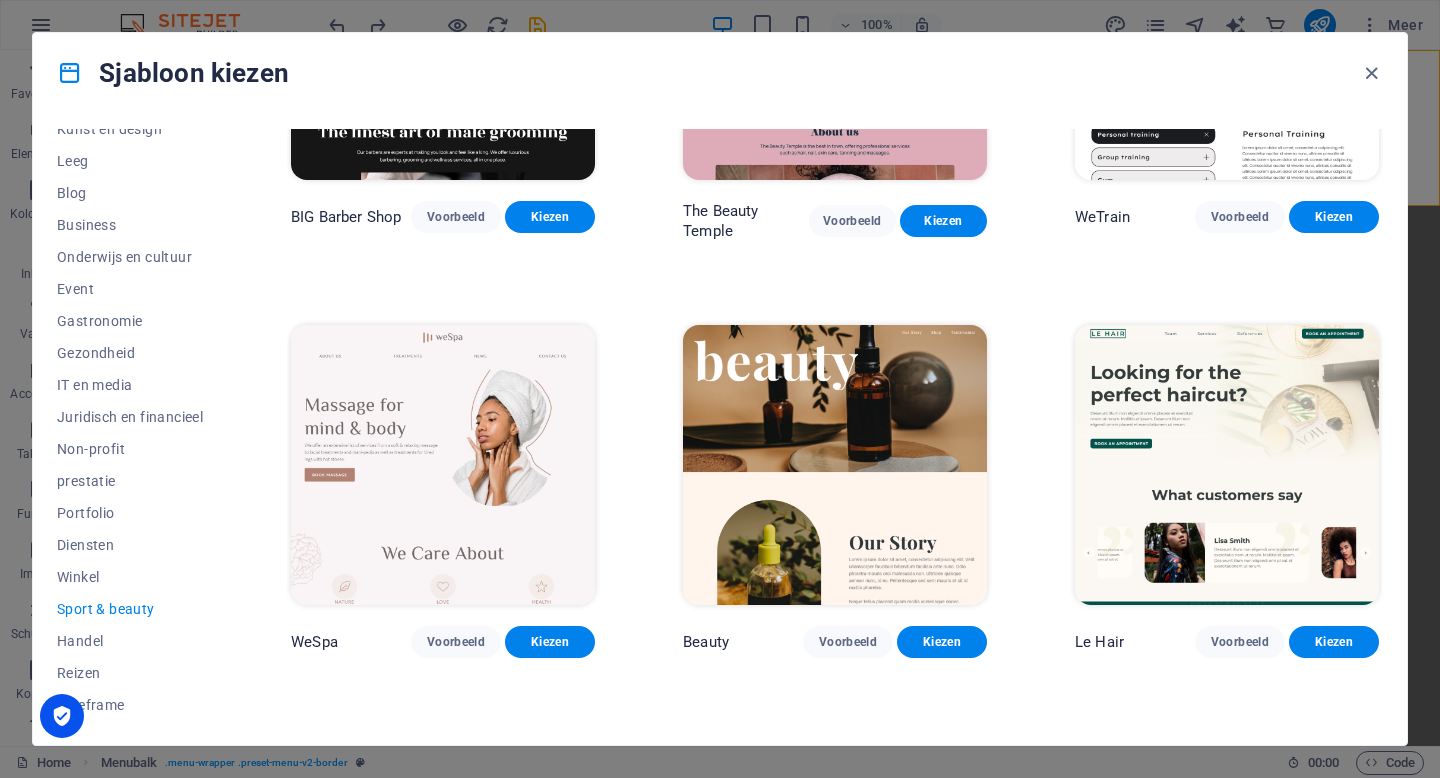 scroll, scrollTop: 238, scrollLeft: 0, axis: vertical 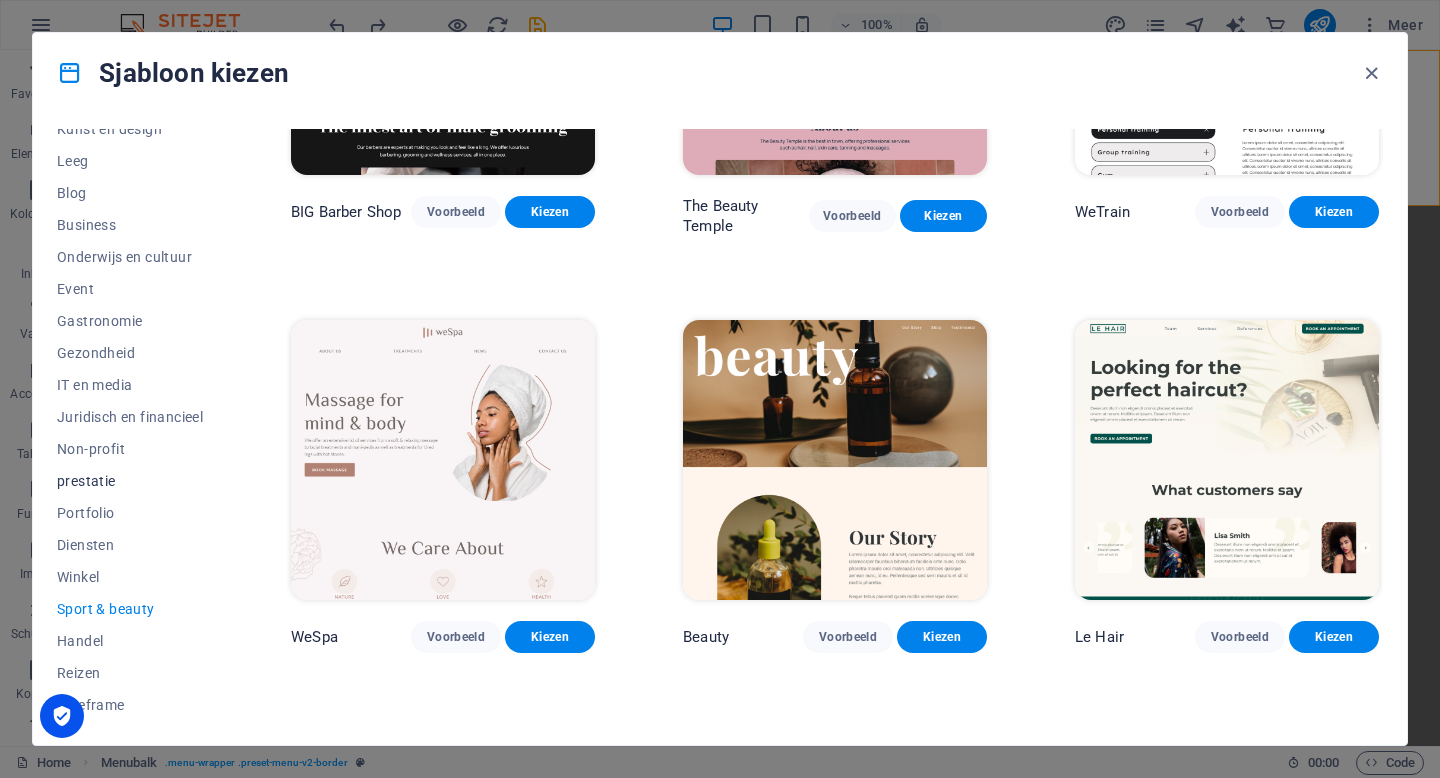 click on "prestatie" at bounding box center [130, 481] 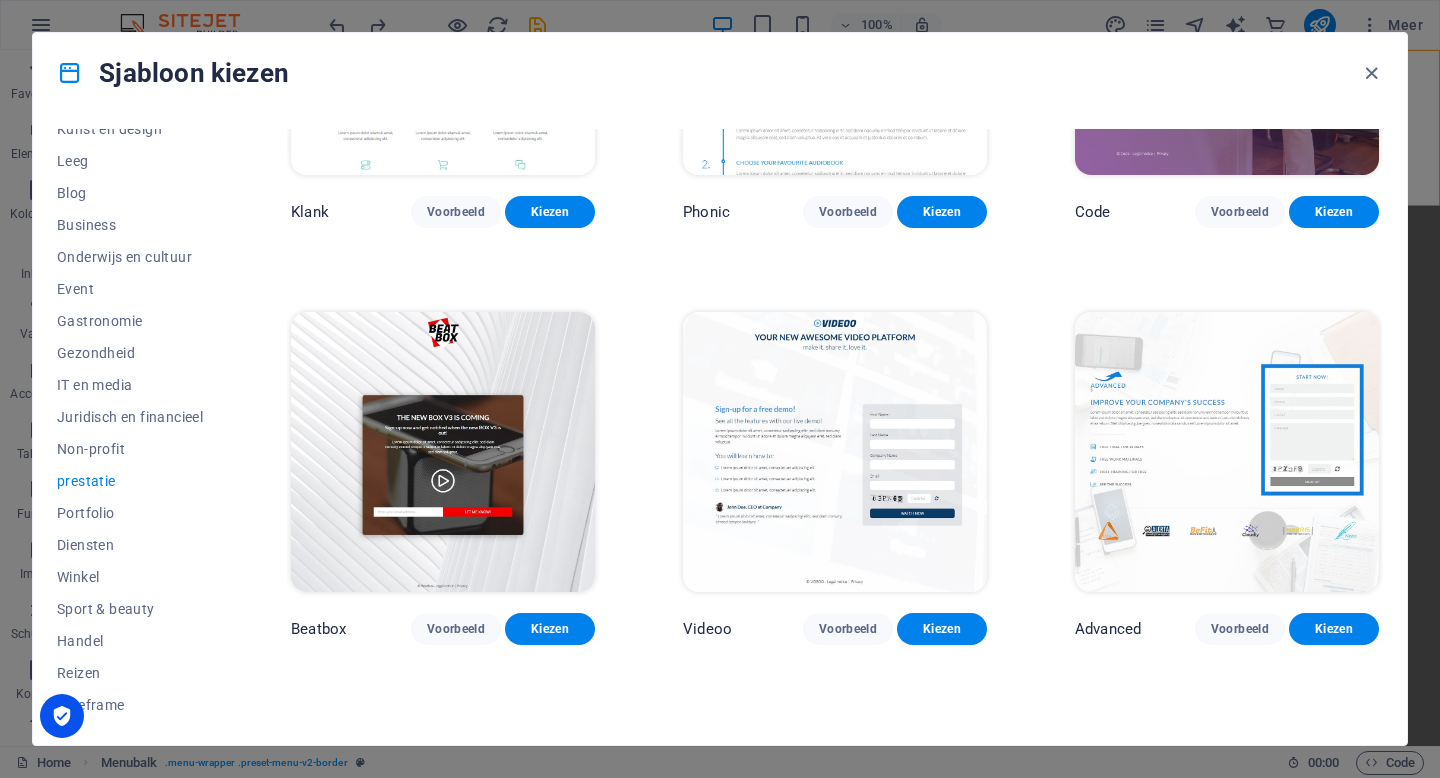 scroll, scrollTop: 238, scrollLeft: 0, axis: vertical 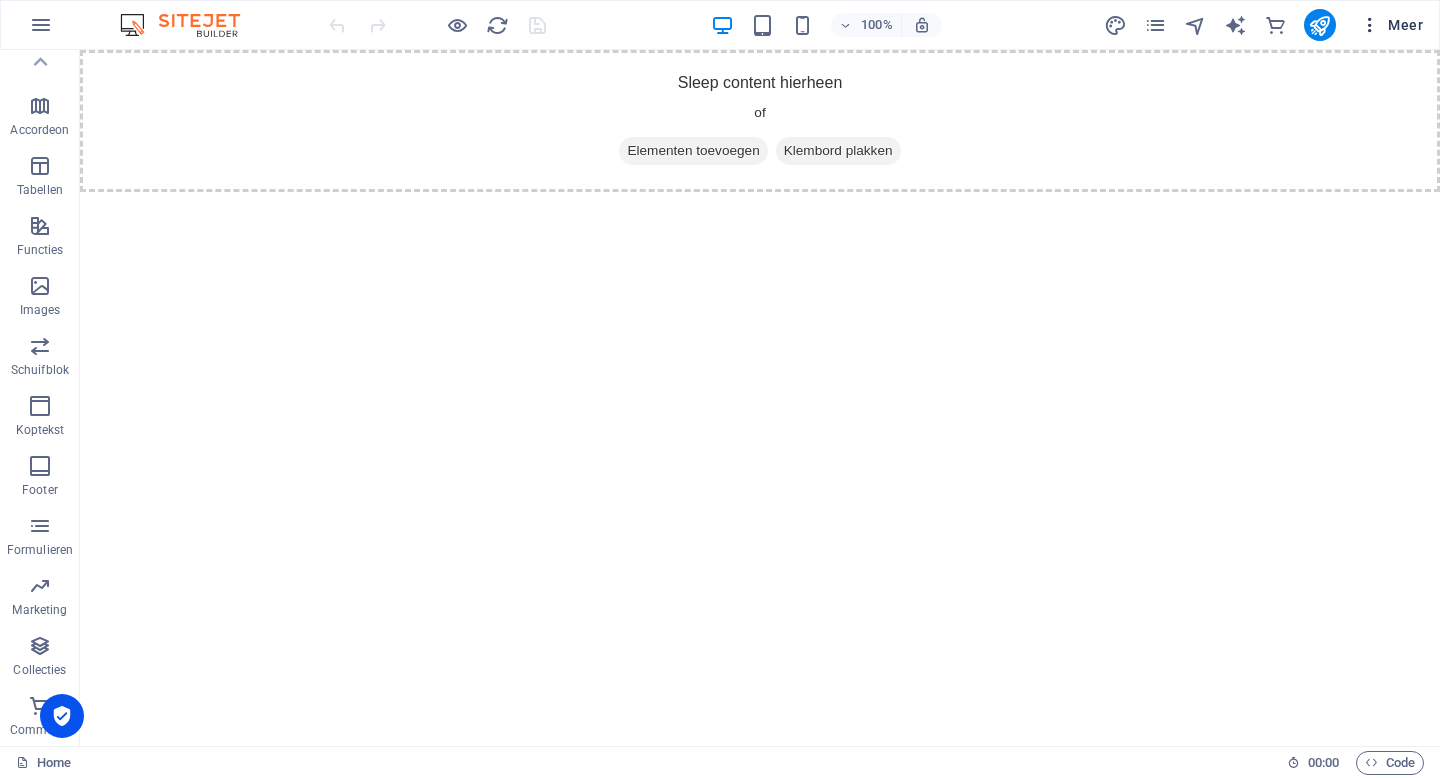 click on "Meer" at bounding box center [1391, 25] 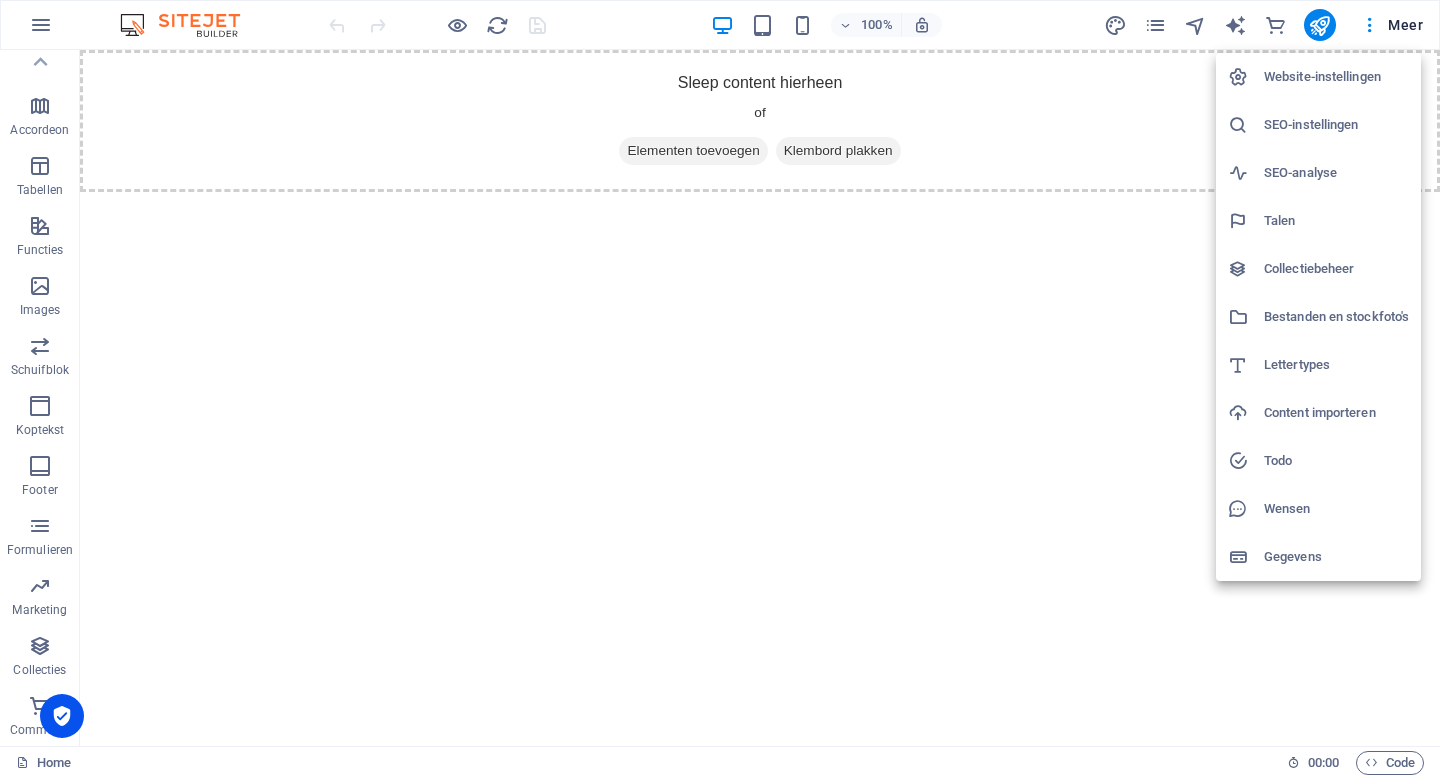 click at bounding box center (720, 389) 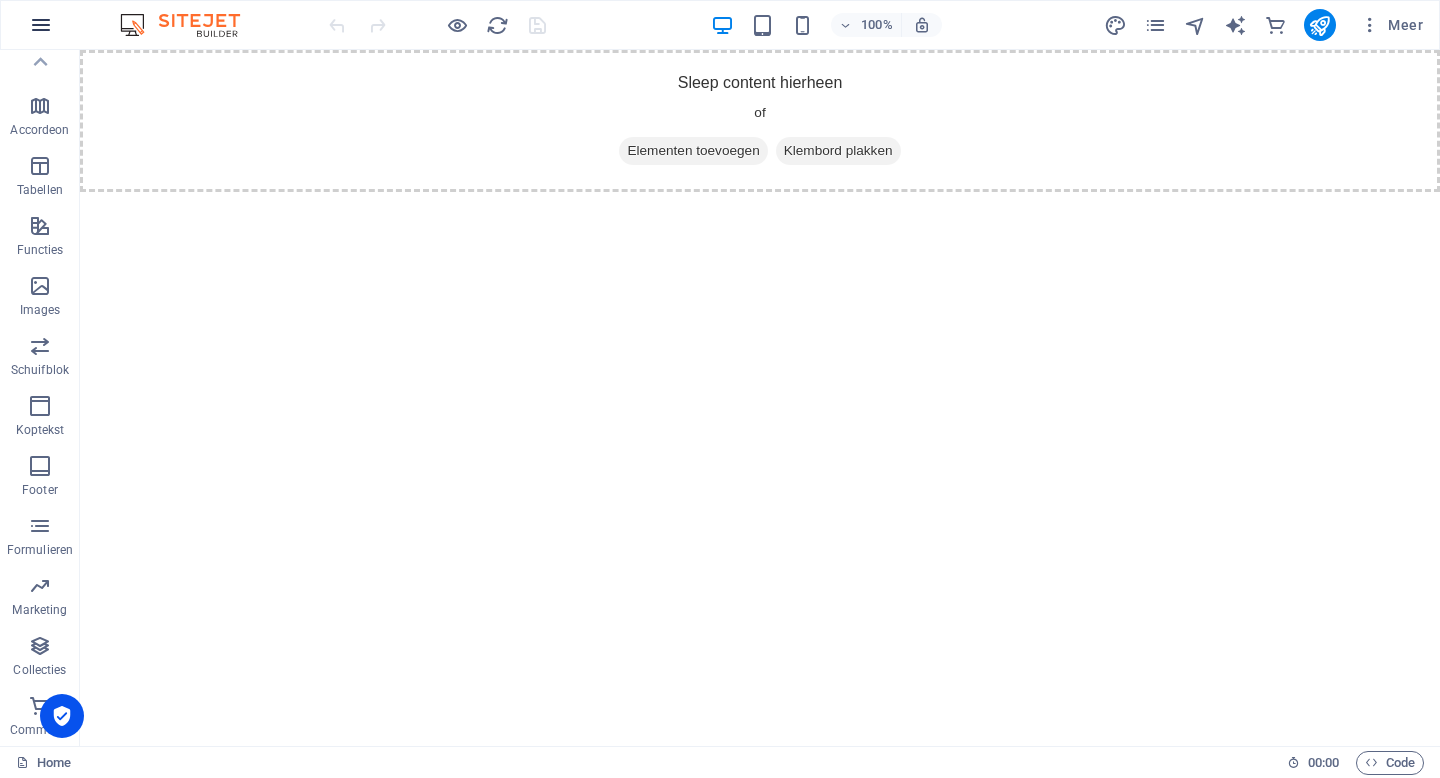 click at bounding box center [41, 25] 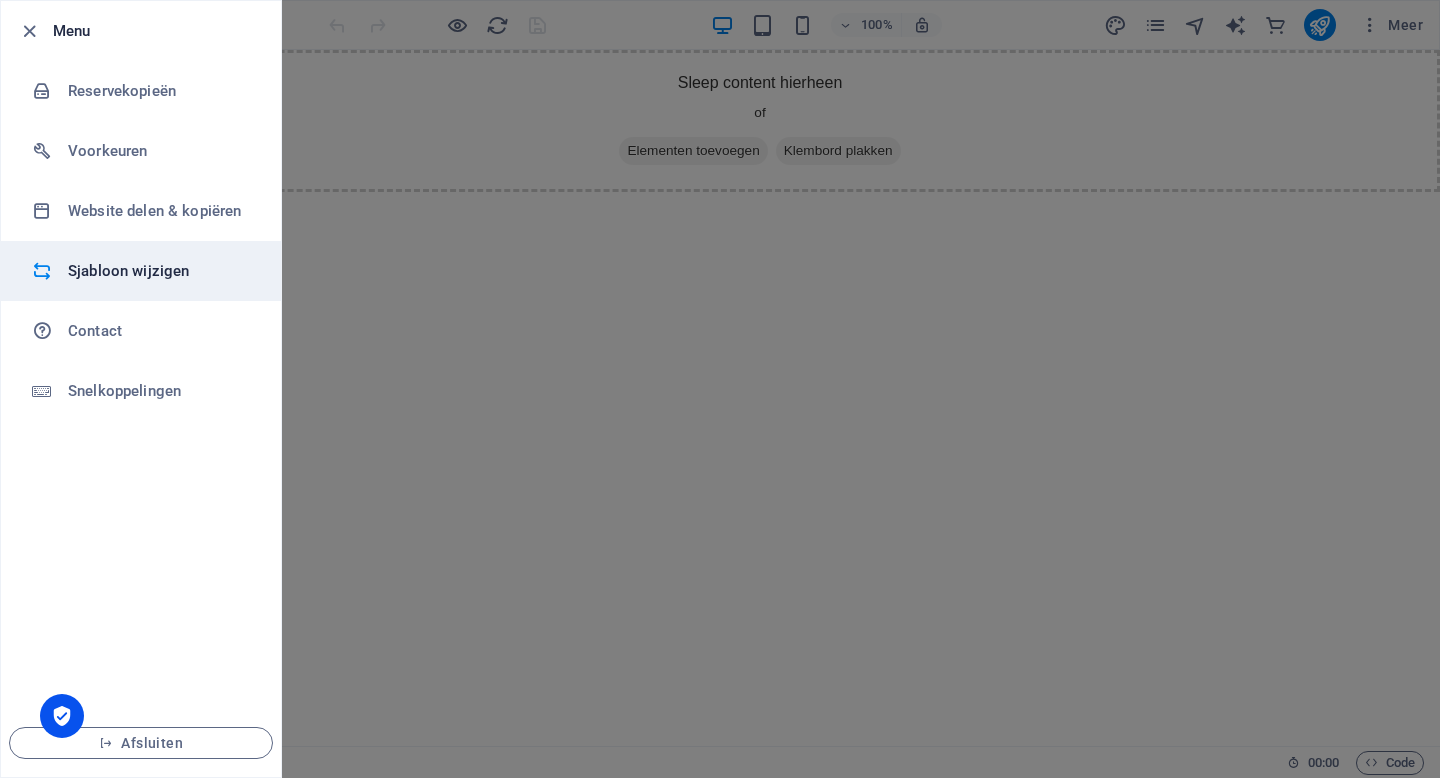 click on "Sjabloon wijzigen" at bounding box center [160, 271] 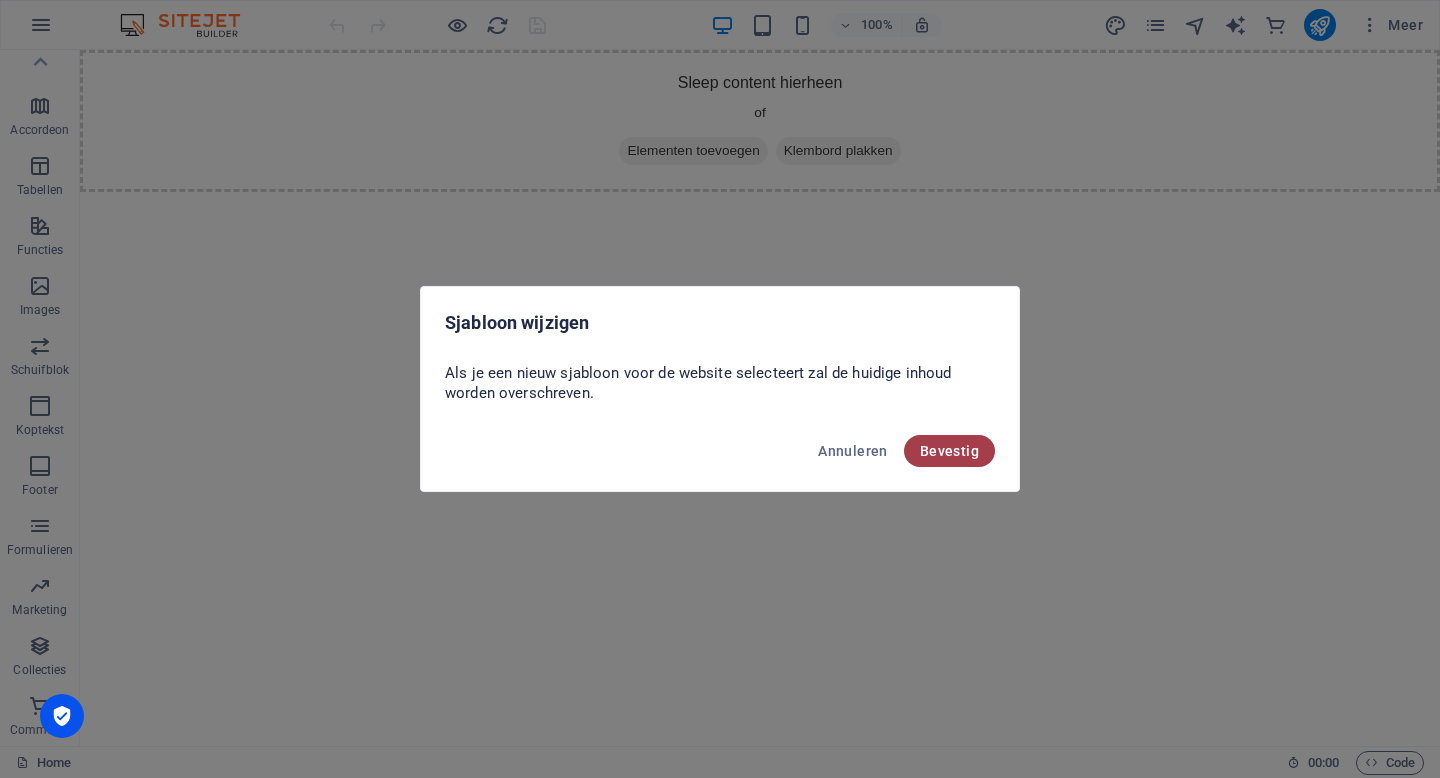 click on "Bevestig" at bounding box center [949, 451] 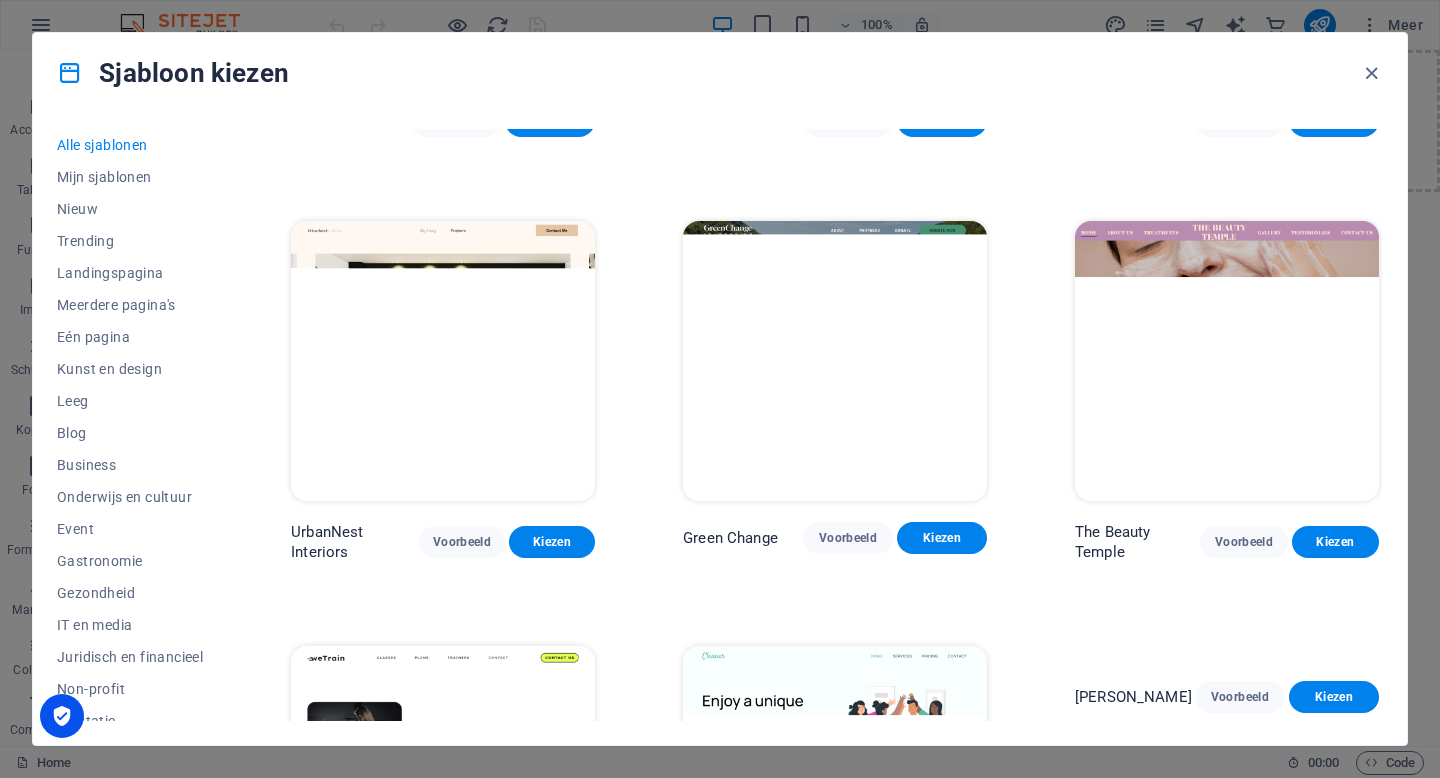 scroll, scrollTop: 2419, scrollLeft: 0, axis: vertical 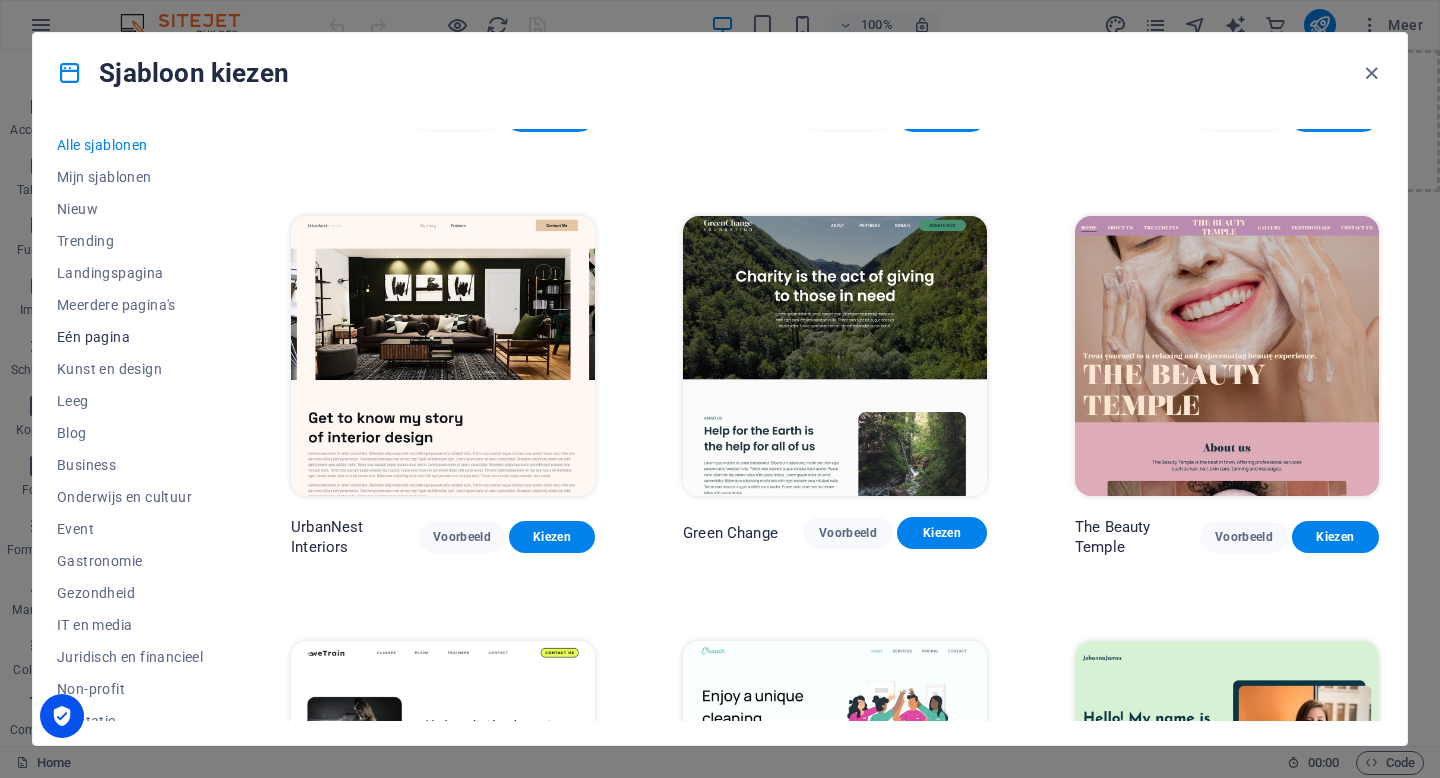 click on "Eén pagina" at bounding box center [130, 337] 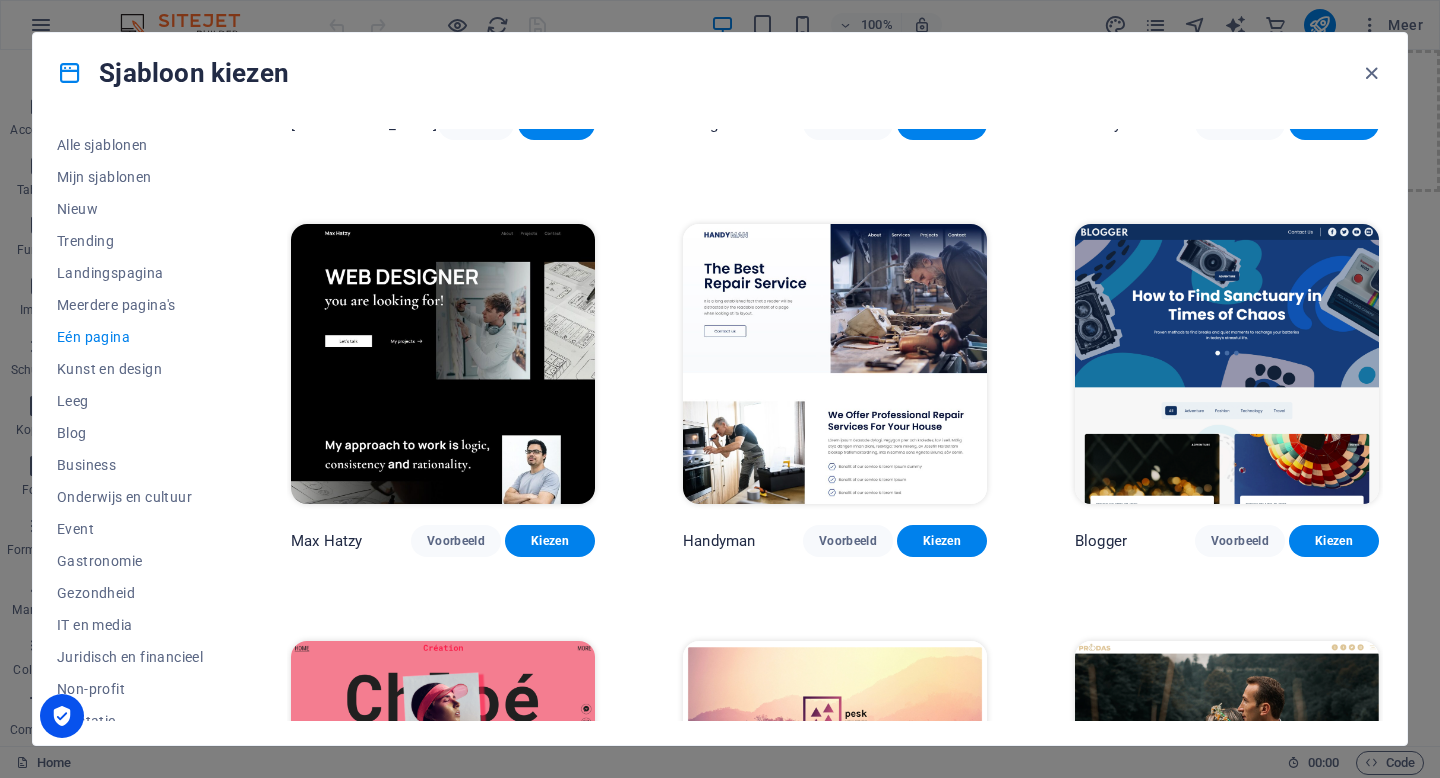 scroll, scrollTop: 1179, scrollLeft: 0, axis: vertical 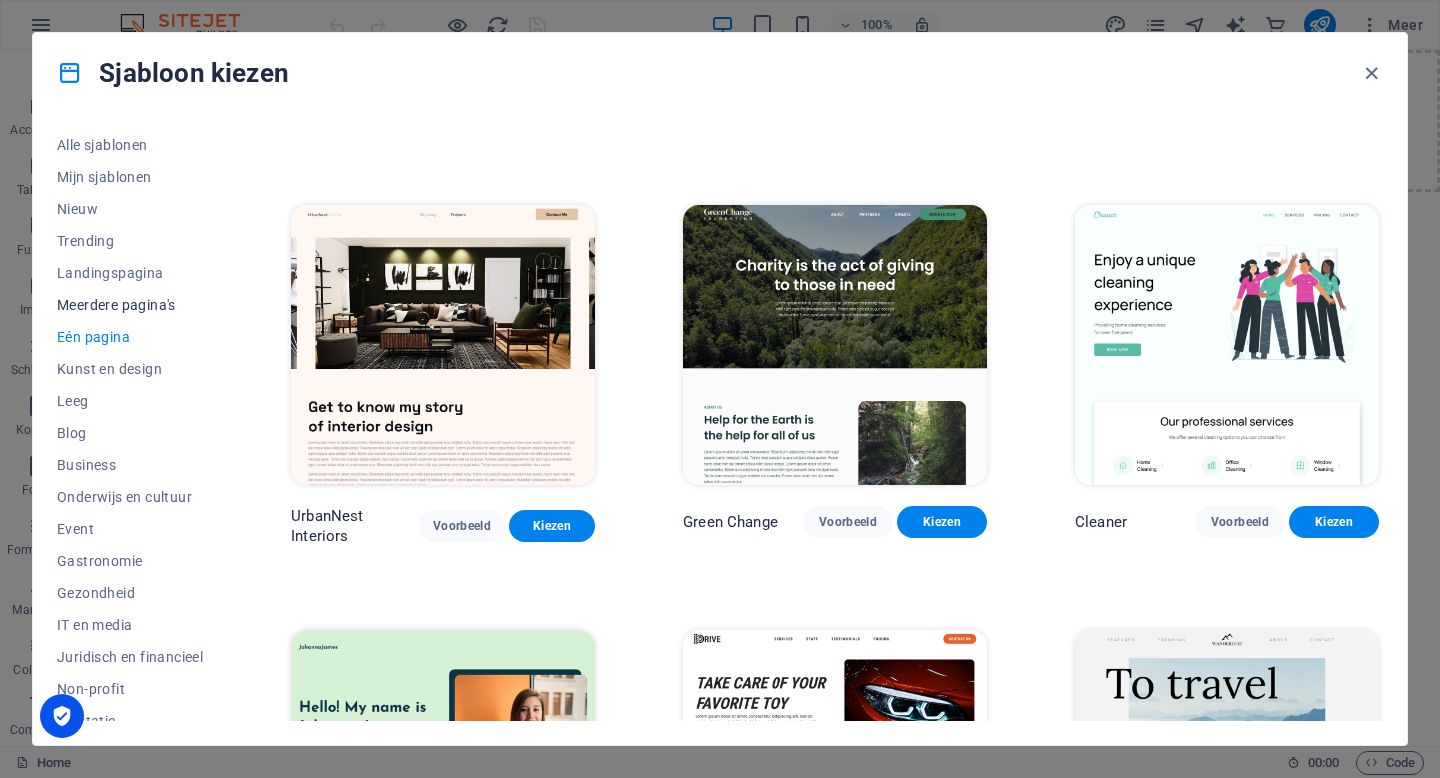 click on "Meerdere pagina's" at bounding box center [130, 305] 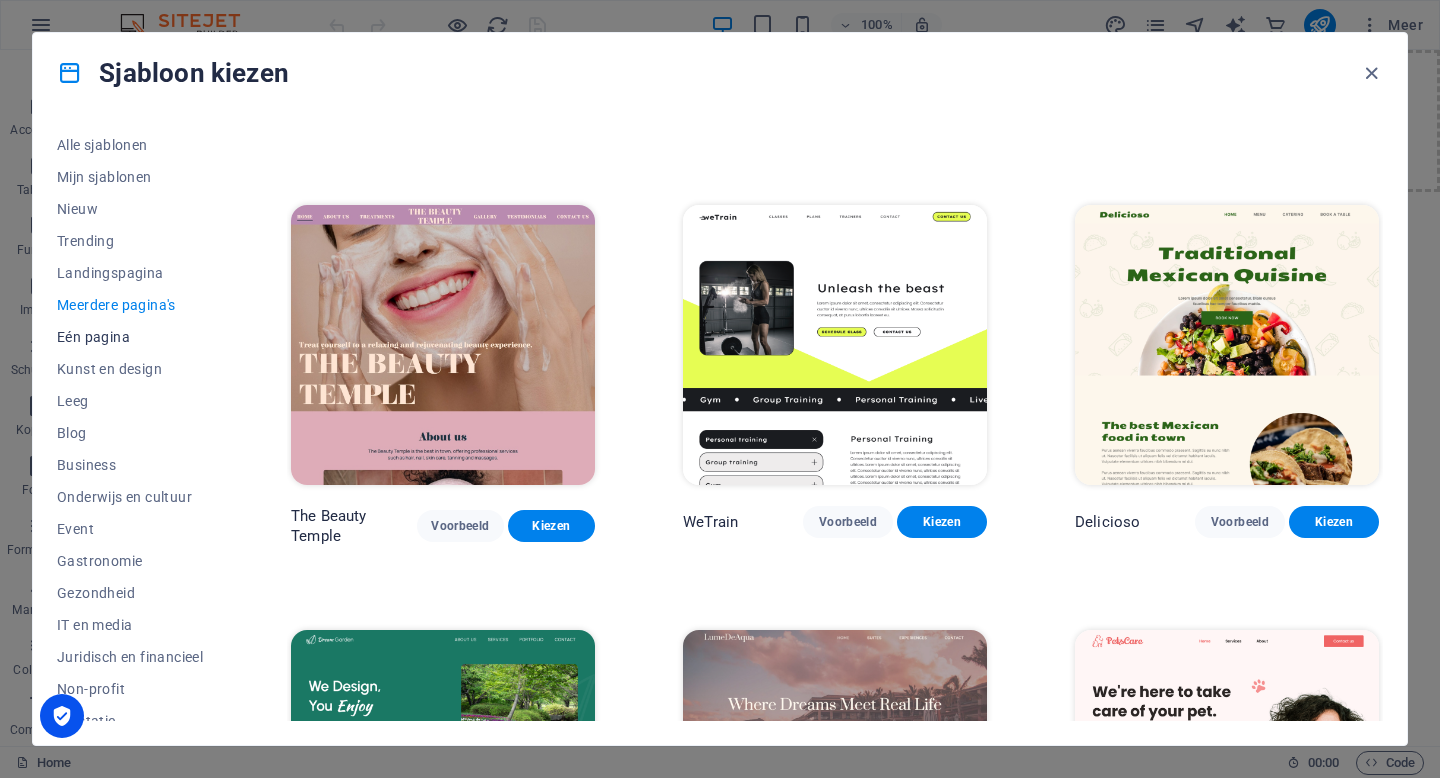 click on "Eén pagina" at bounding box center (130, 337) 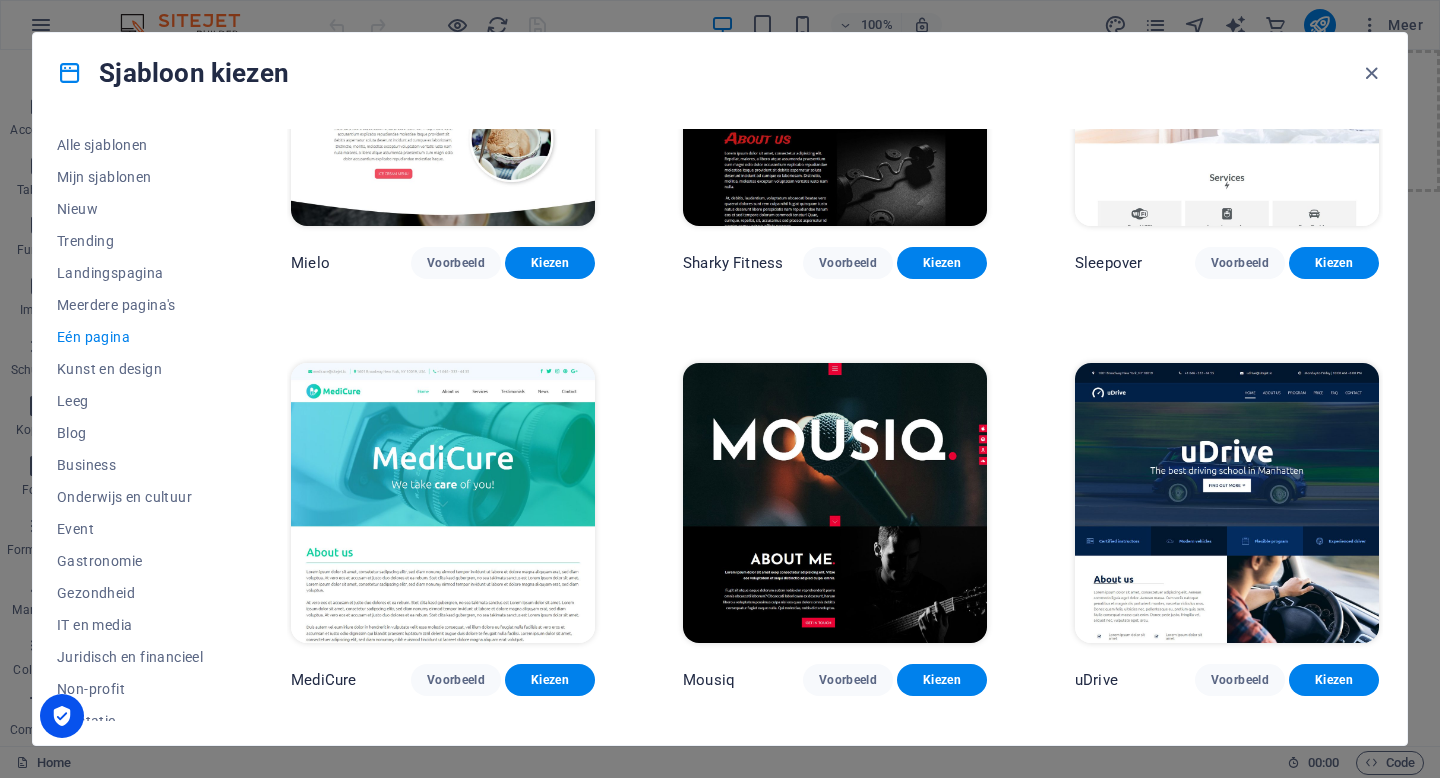 scroll, scrollTop: 6195, scrollLeft: 0, axis: vertical 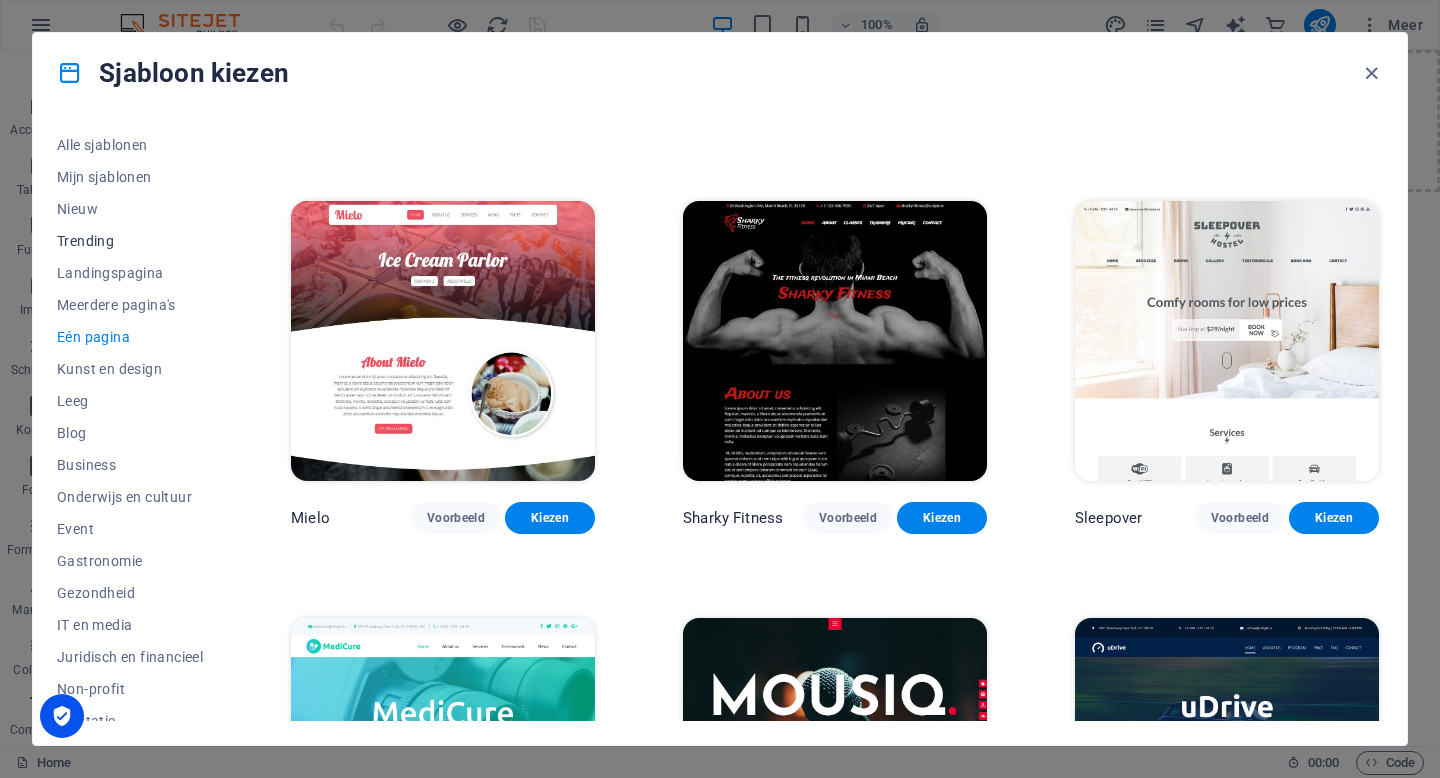 click on "Trending" at bounding box center (130, 241) 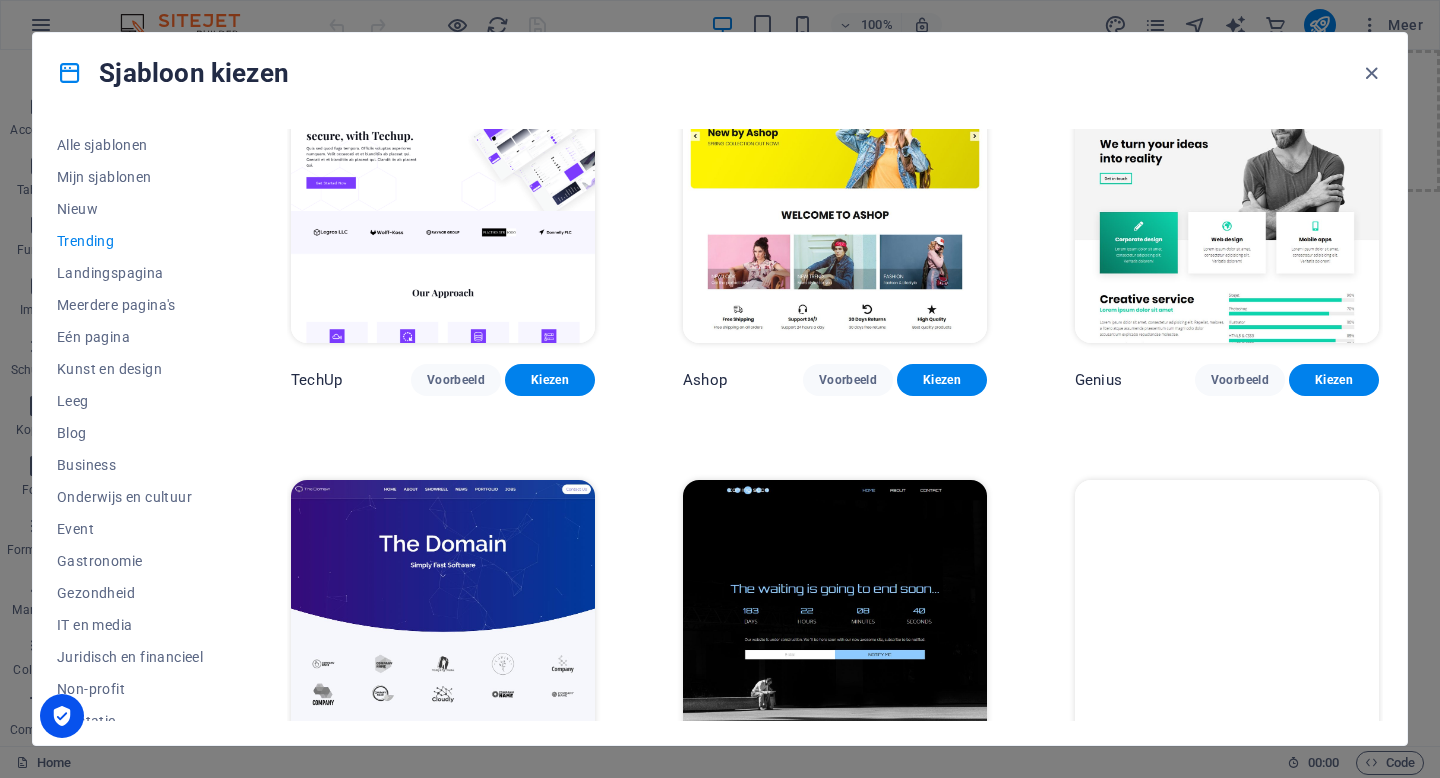 scroll, scrollTop: 1807, scrollLeft: 0, axis: vertical 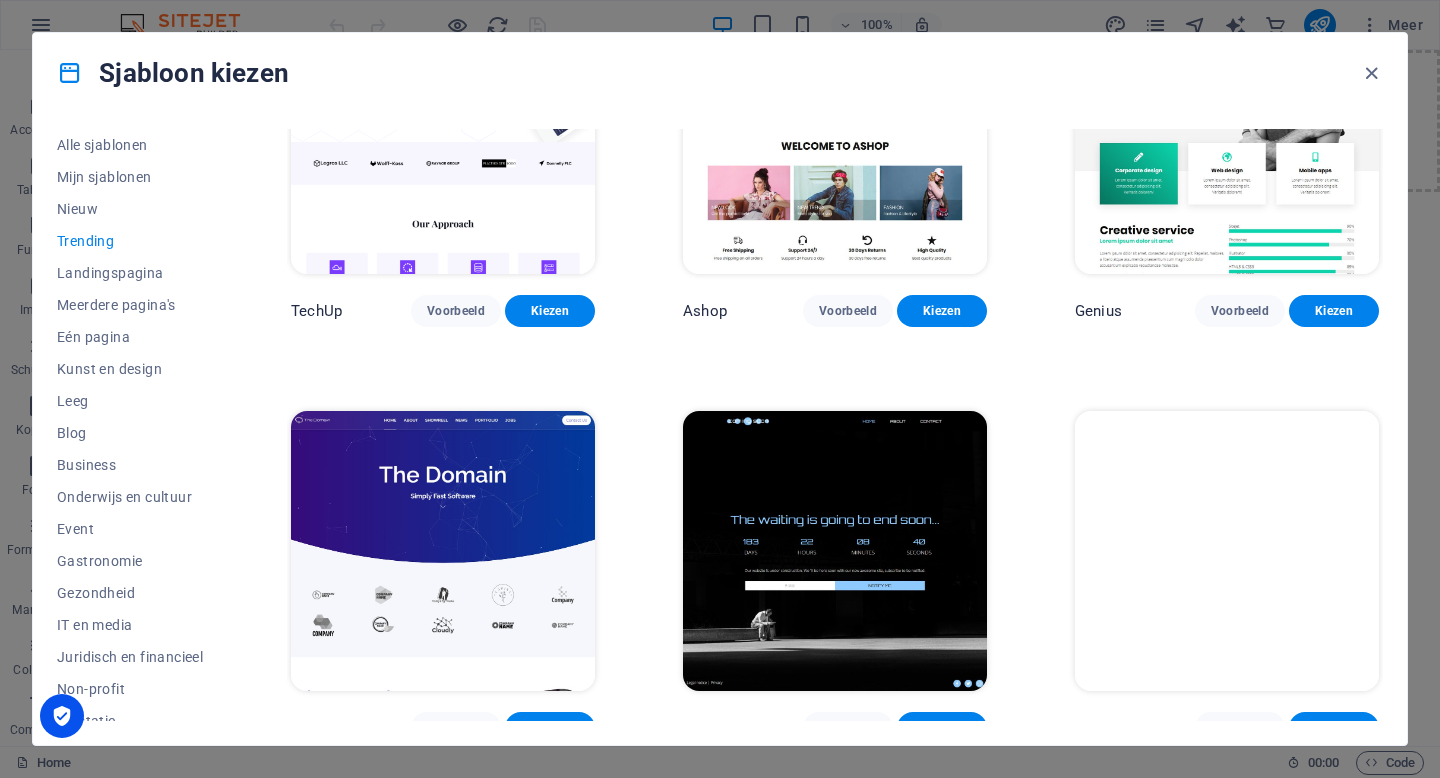 click at bounding box center [443, 551] 